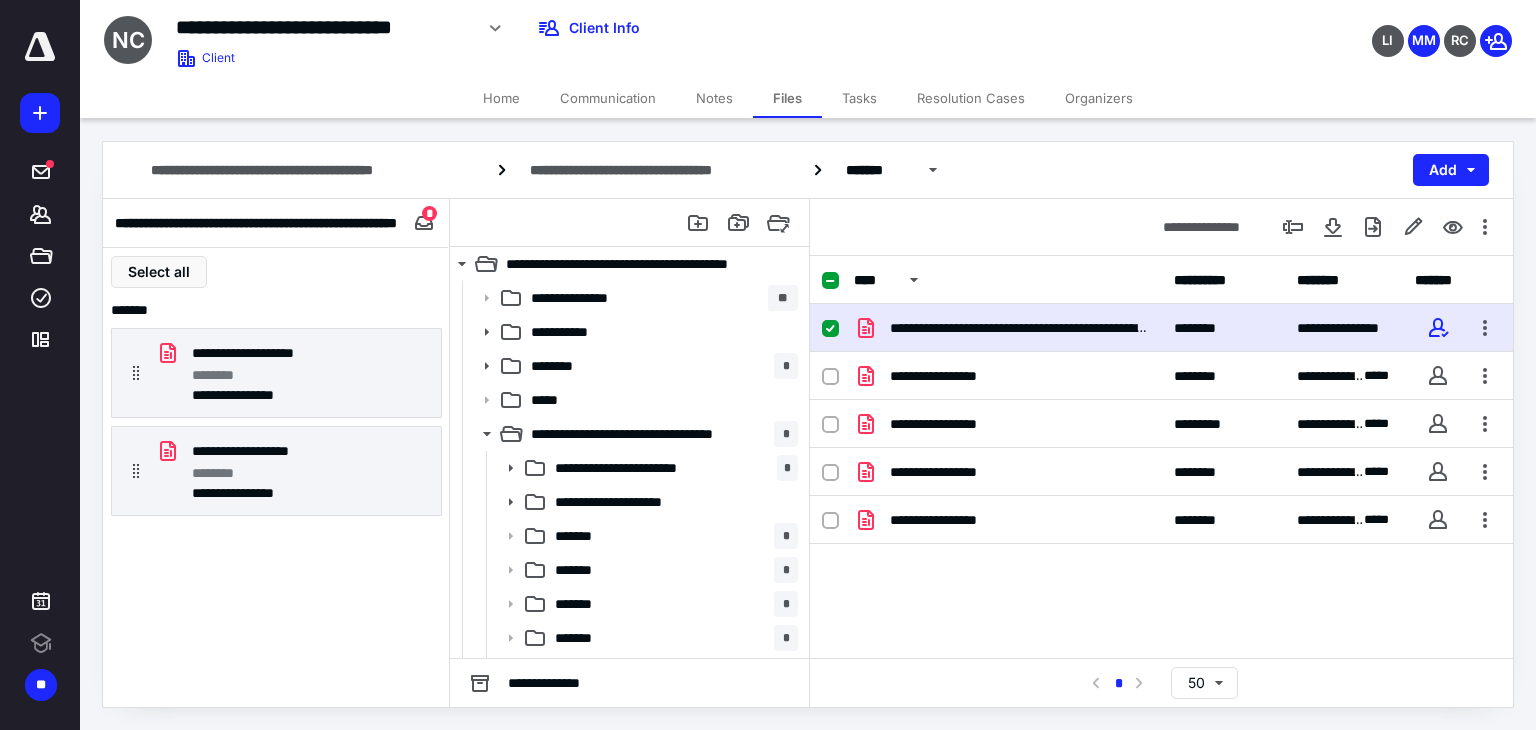 scroll, scrollTop: 0, scrollLeft: 0, axis: both 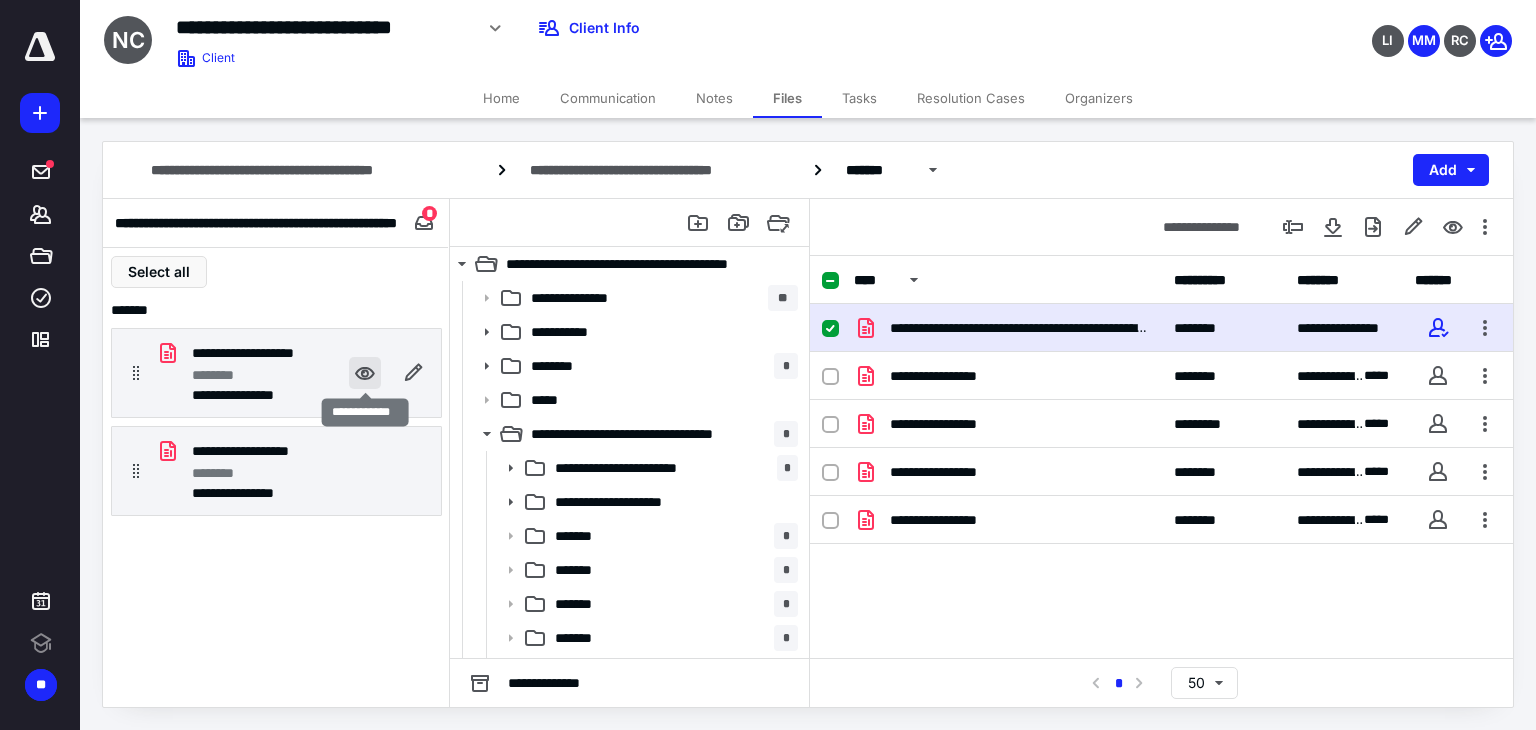 click at bounding box center (365, 373) 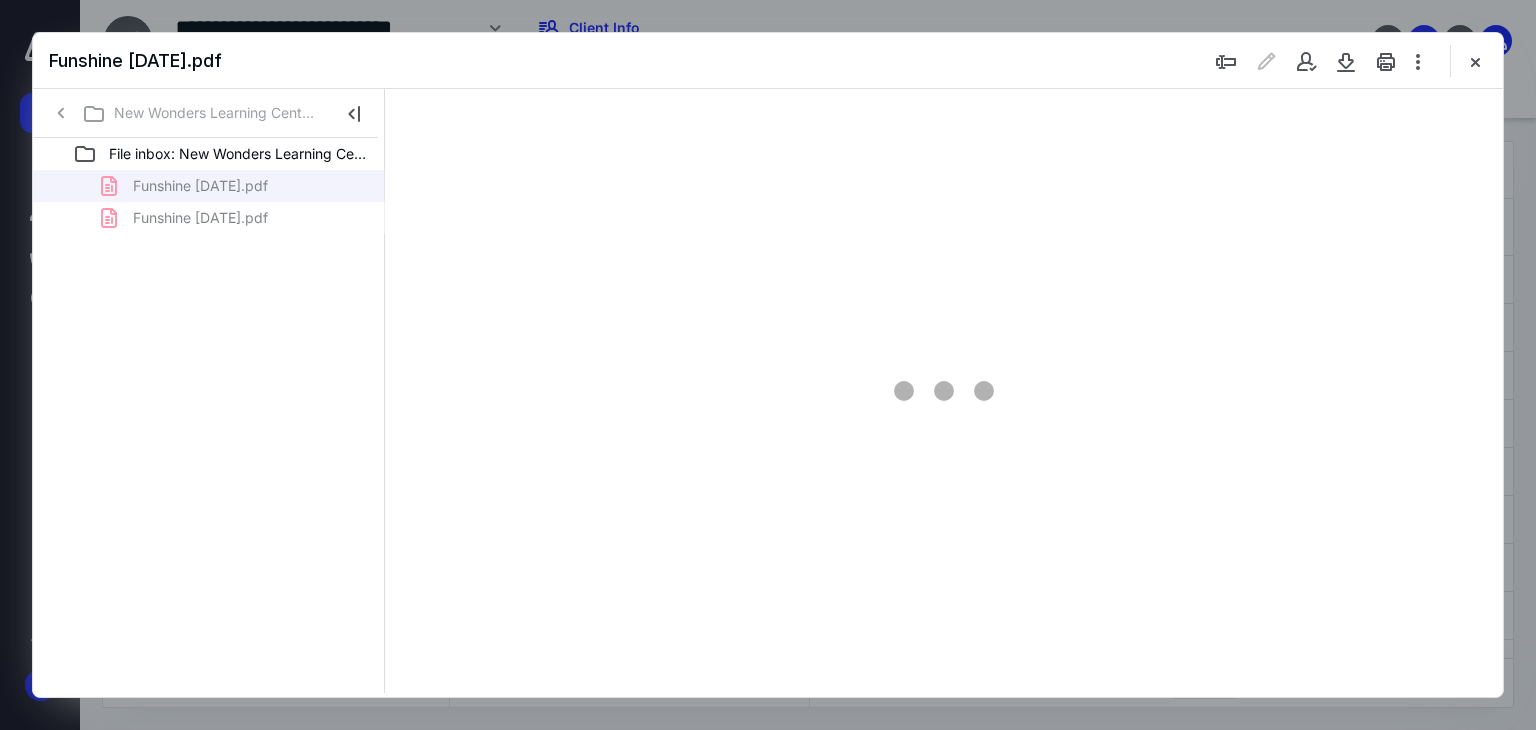 scroll, scrollTop: 0, scrollLeft: 0, axis: both 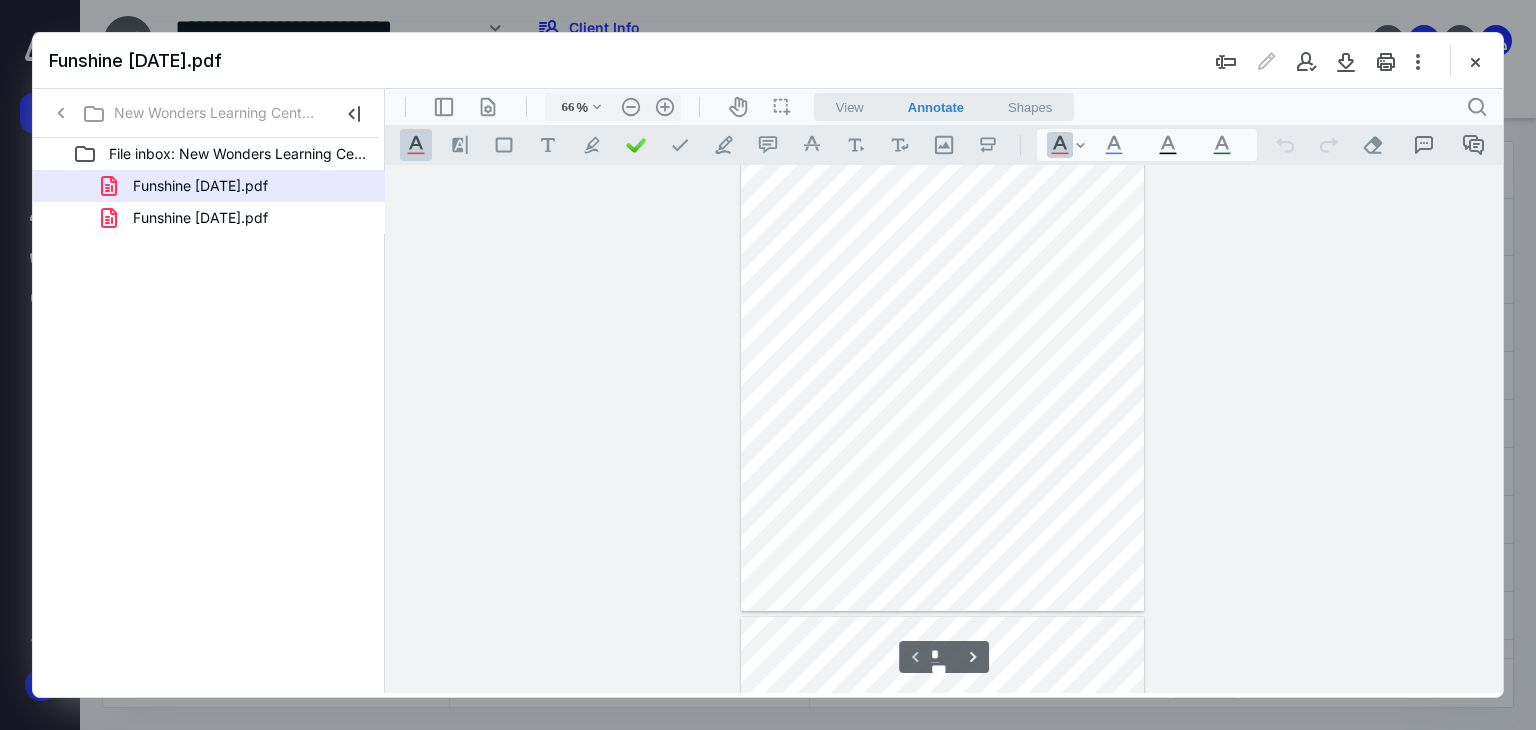 click at bounding box center [943, 350] 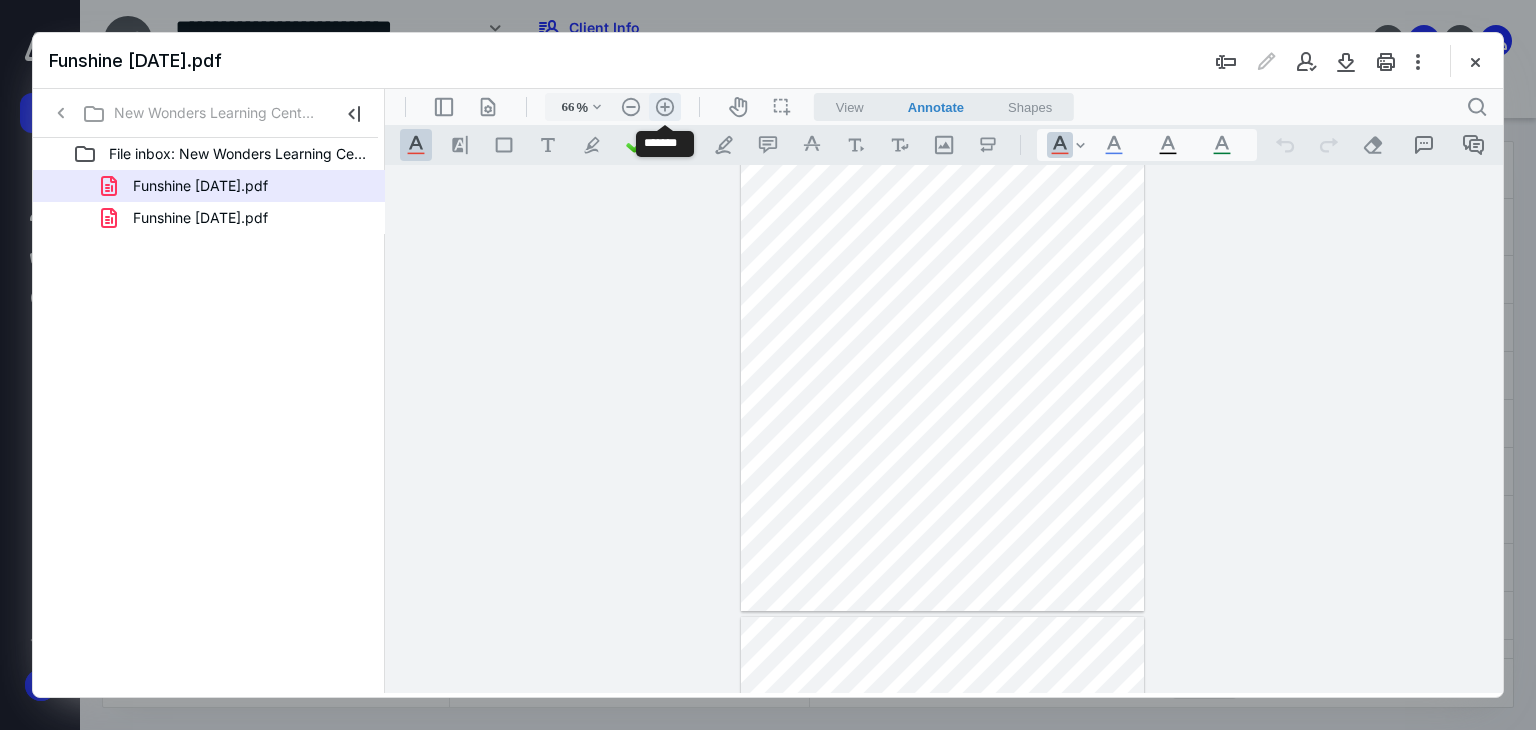 click on ".cls-1{fill:#abb0c4;} icon - header - zoom - in - line" at bounding box center (665, 107) 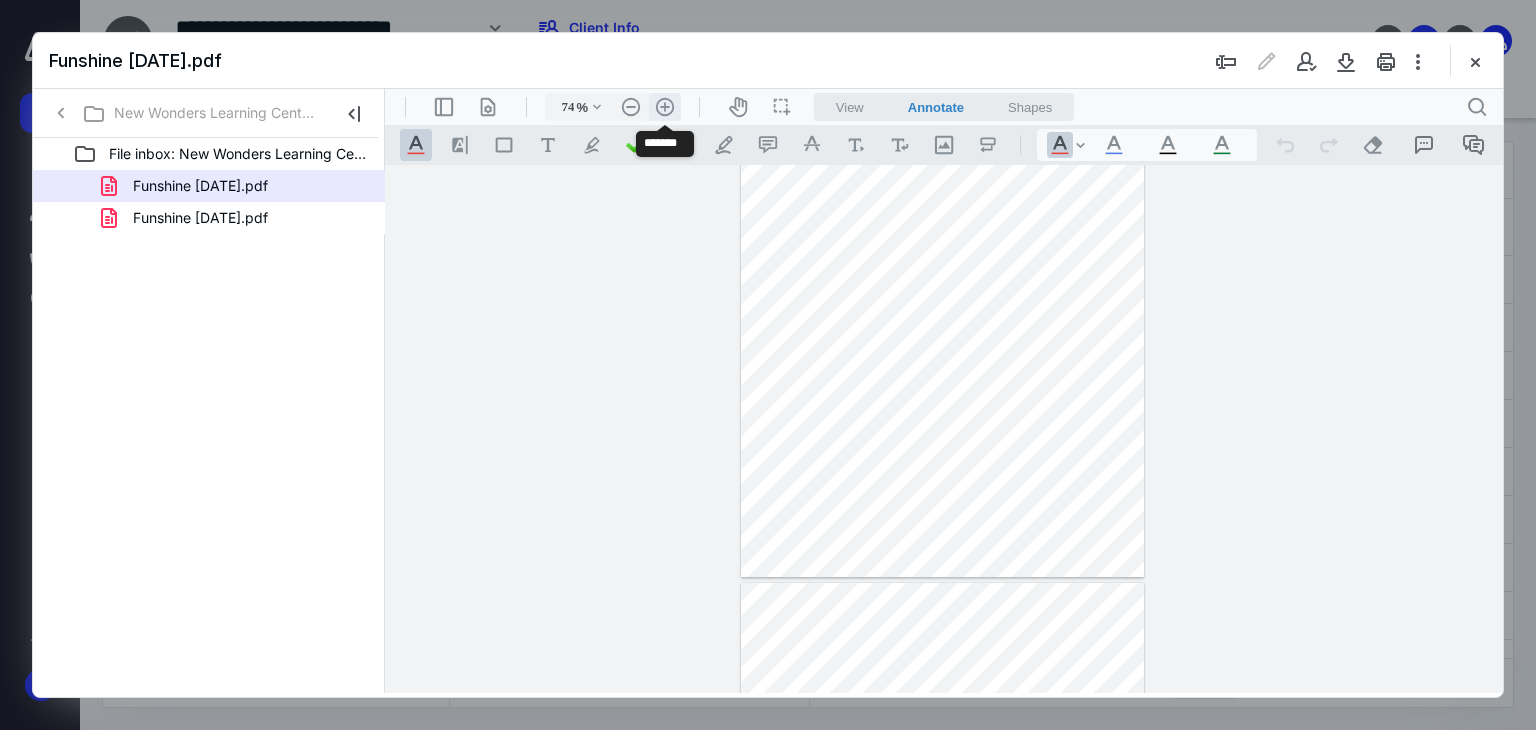 click on ".cls-1{fill:#abb0c4;} icon - header - zoom - in - line" at bounding box center [665, 107] 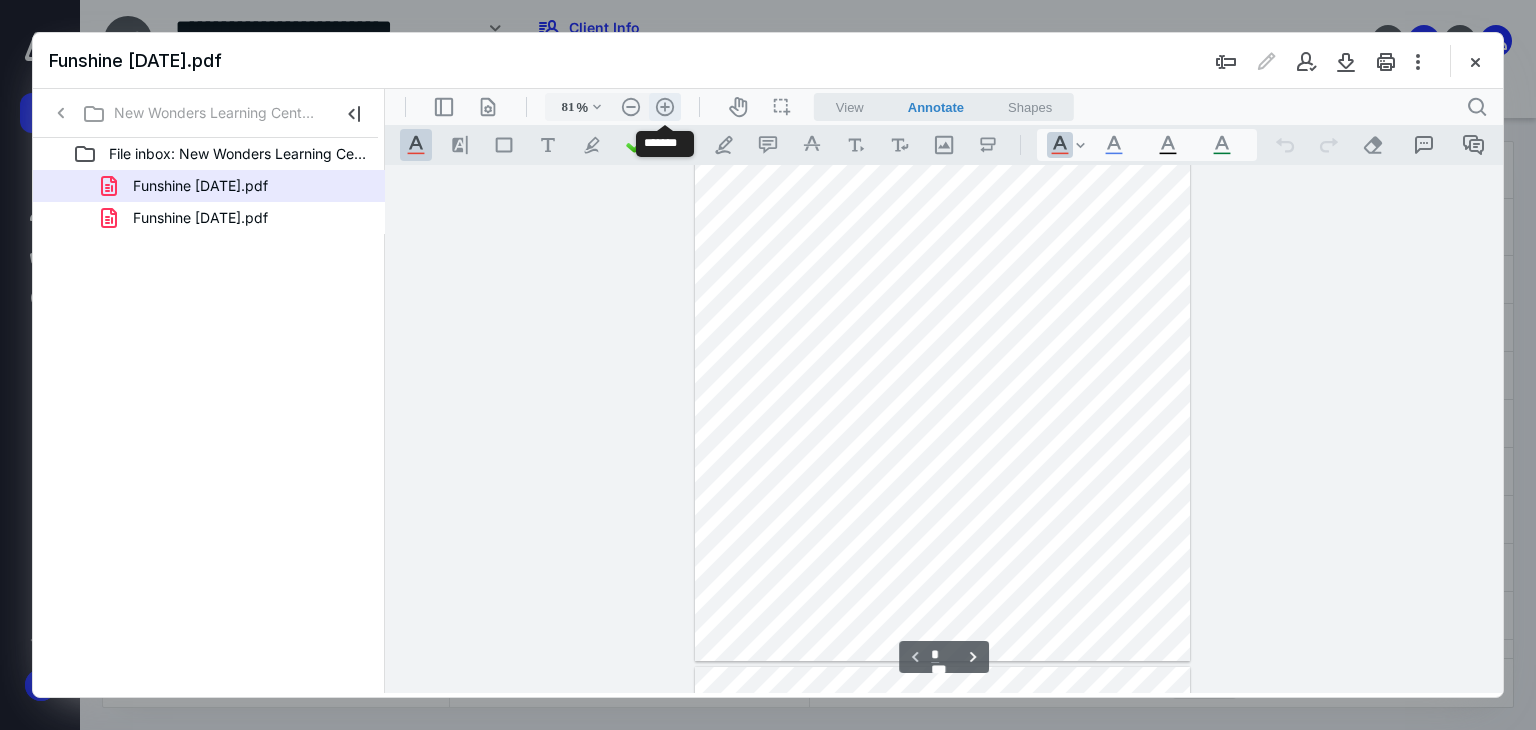 click on ".cls-1{fill:#abb0c4;} icon - header - zoom - in - line" at bounding box center (665, 107) 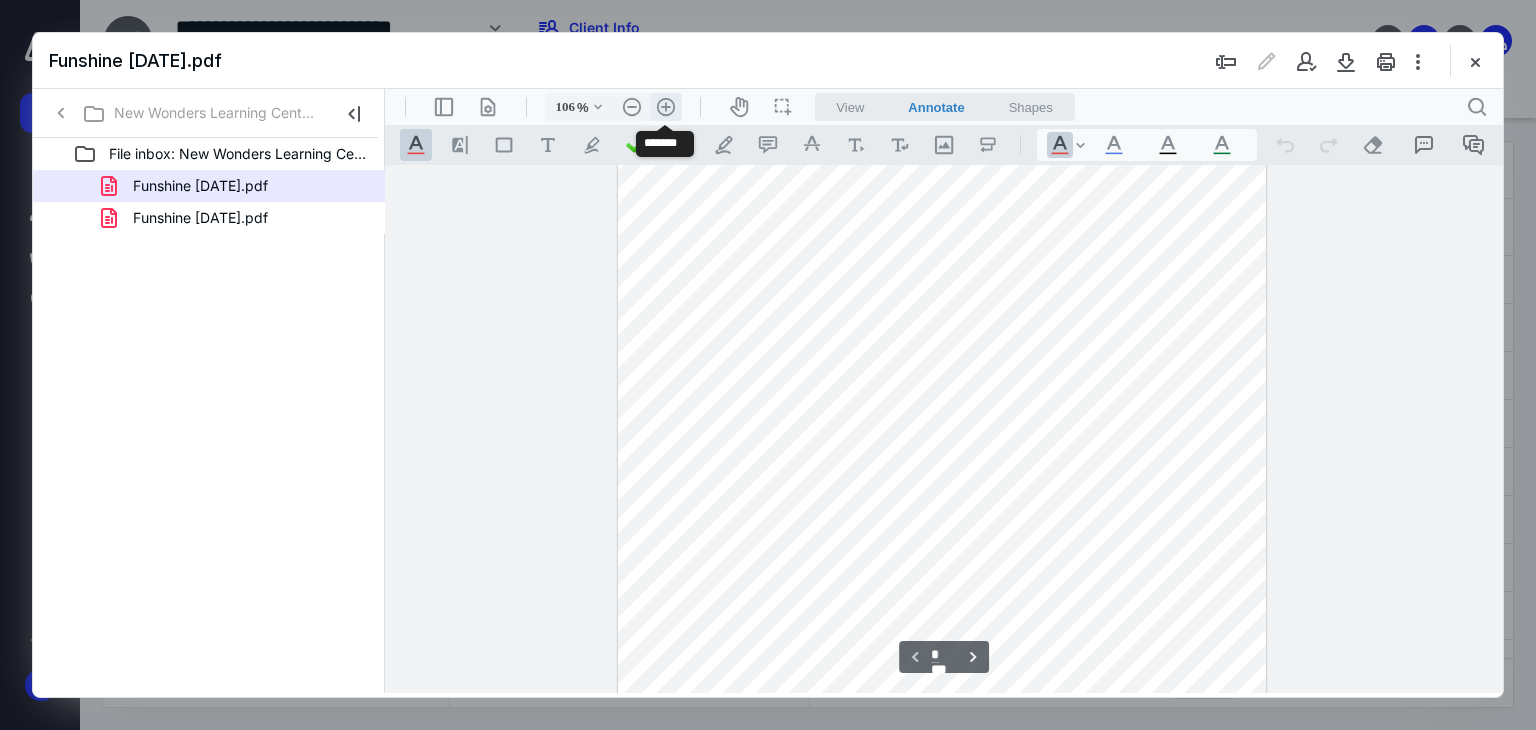 click on ".cls-1{fill:#abb0c4;} icon - header - zoom - in - line" at bounding box center [666, 107] 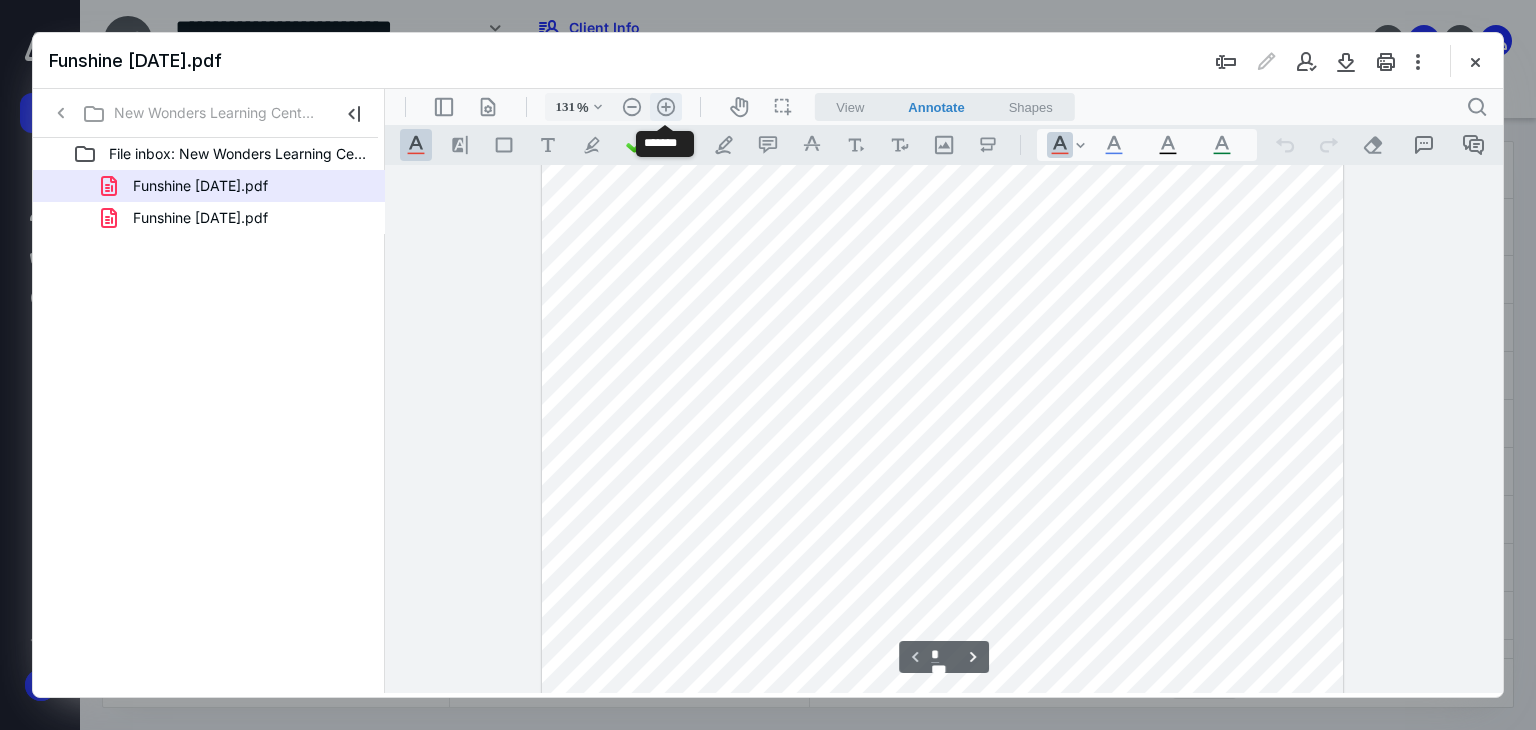 click on ".cls-1{fill:#abb0c4;} icon - header - zoom - in - line" at bounding box center [666, 107] 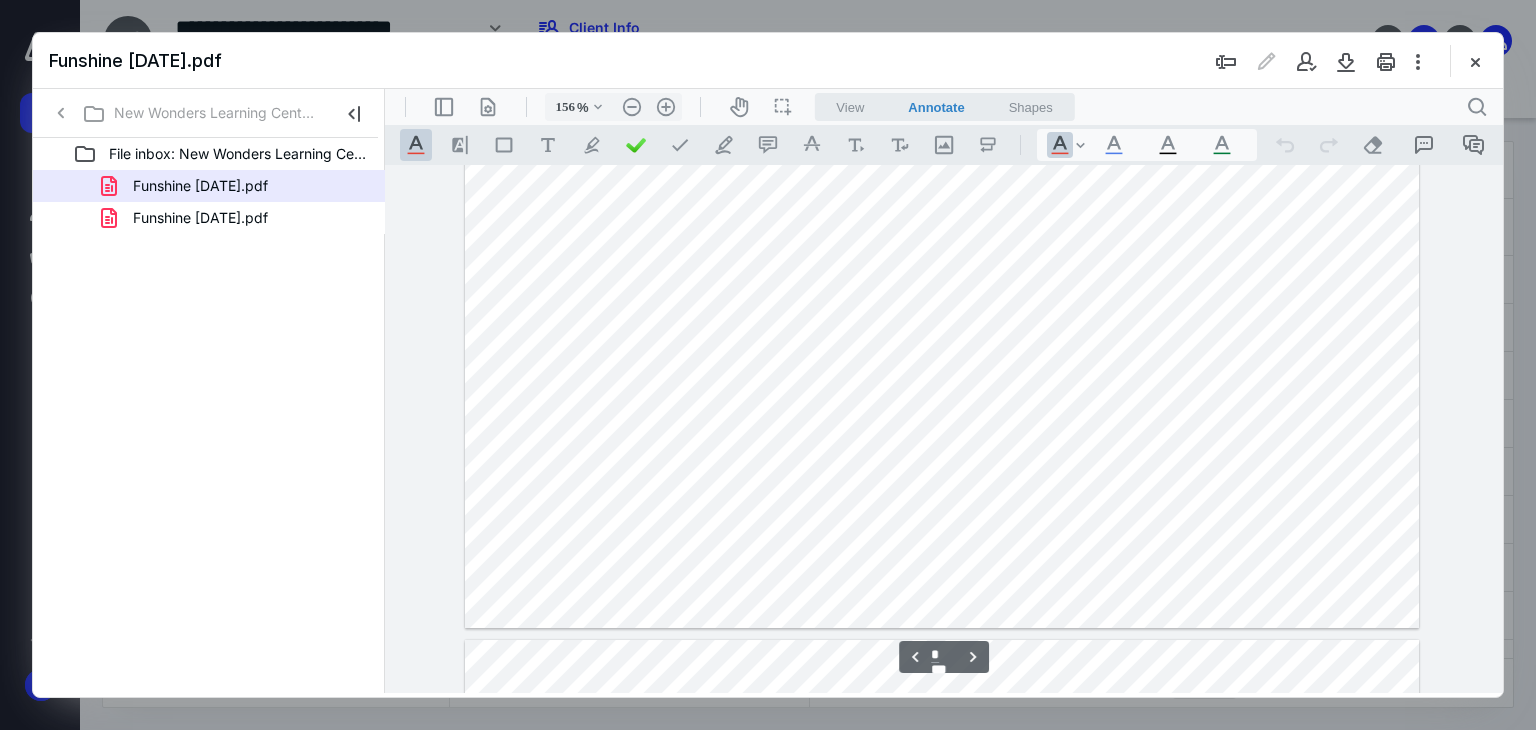 scroll, scrollTop: 3120, scrollLeft: 0, axis: vertical 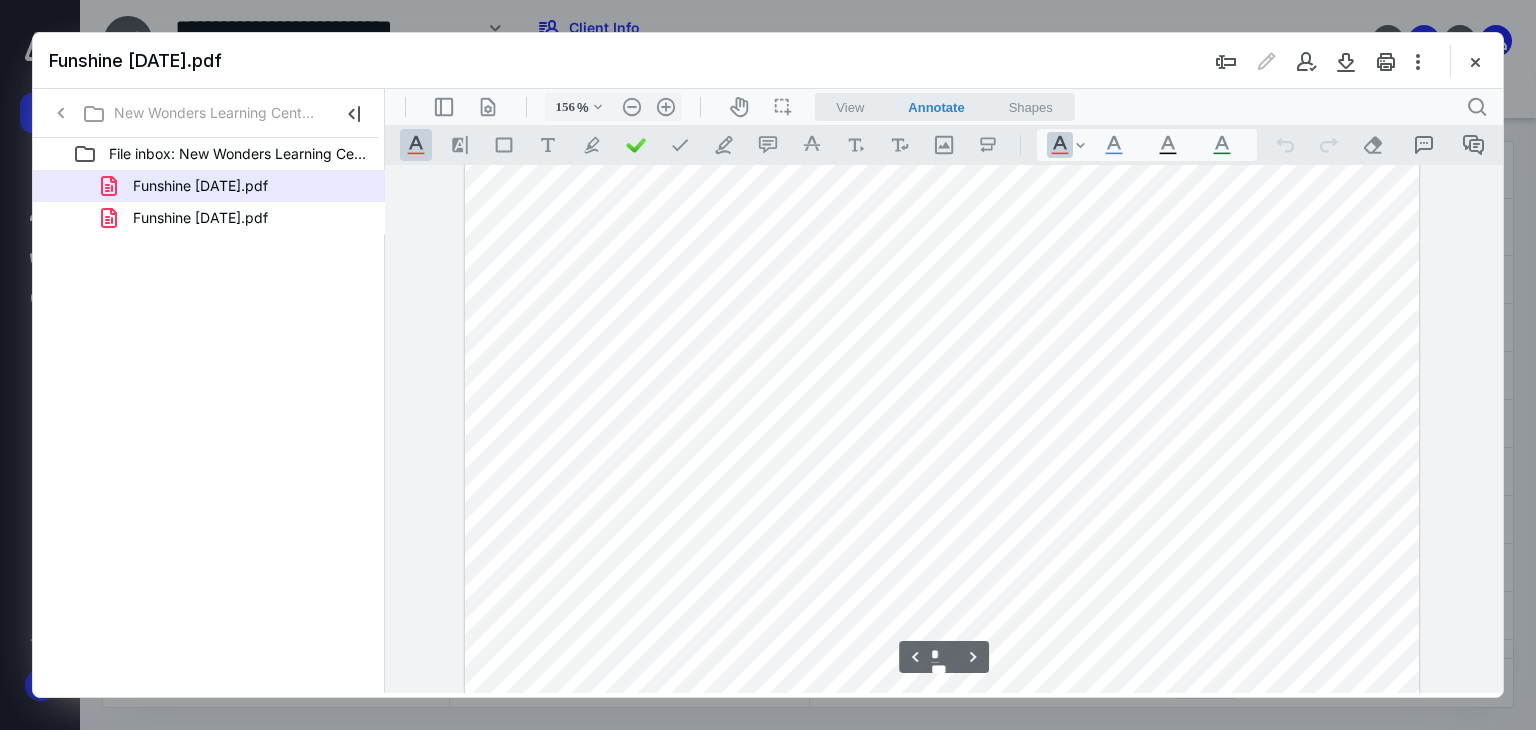 click at bounding box center [1083, 416] 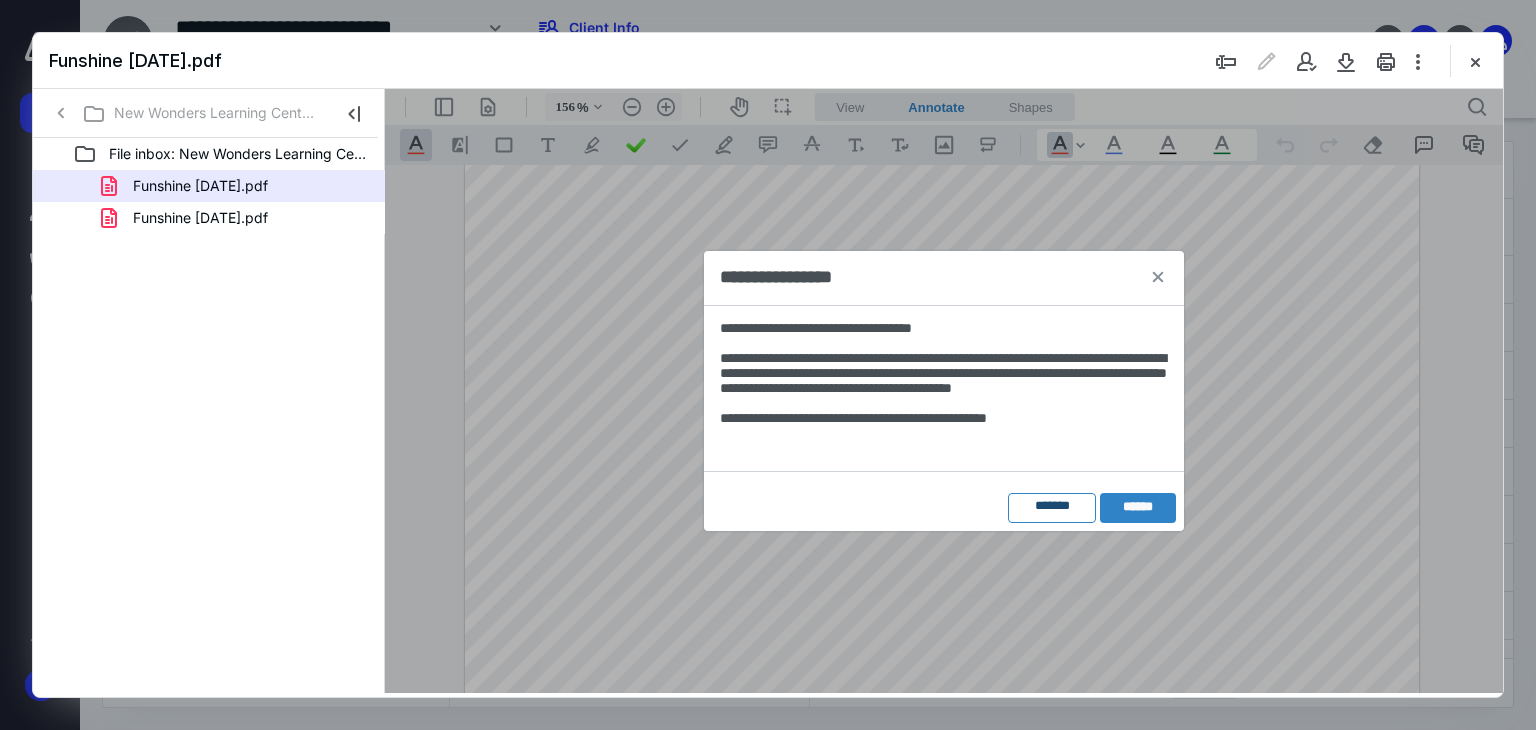 click on "*******" at bounding box center (1052, 508) 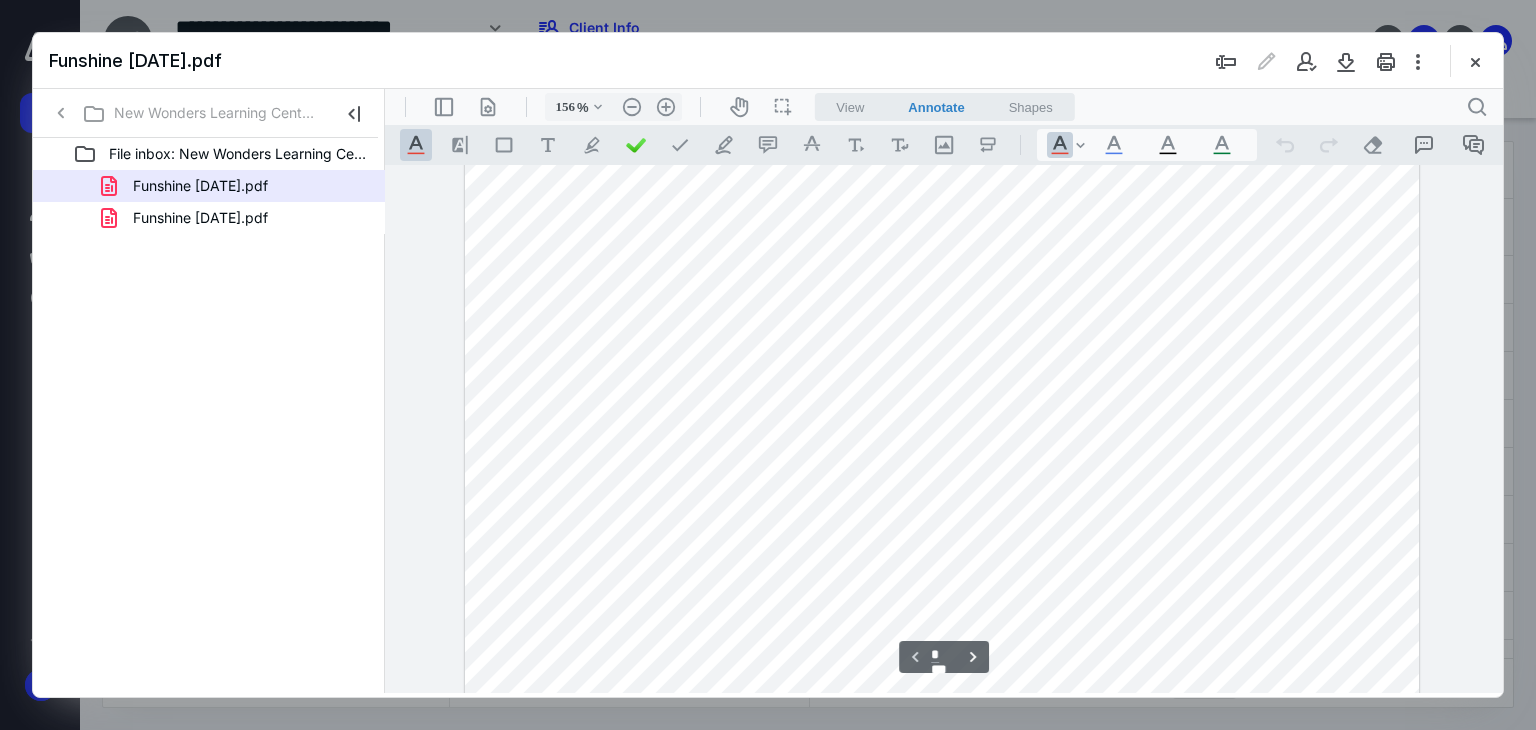 scroll, scrollTop: 0, scrollLeft: 0, axis: both 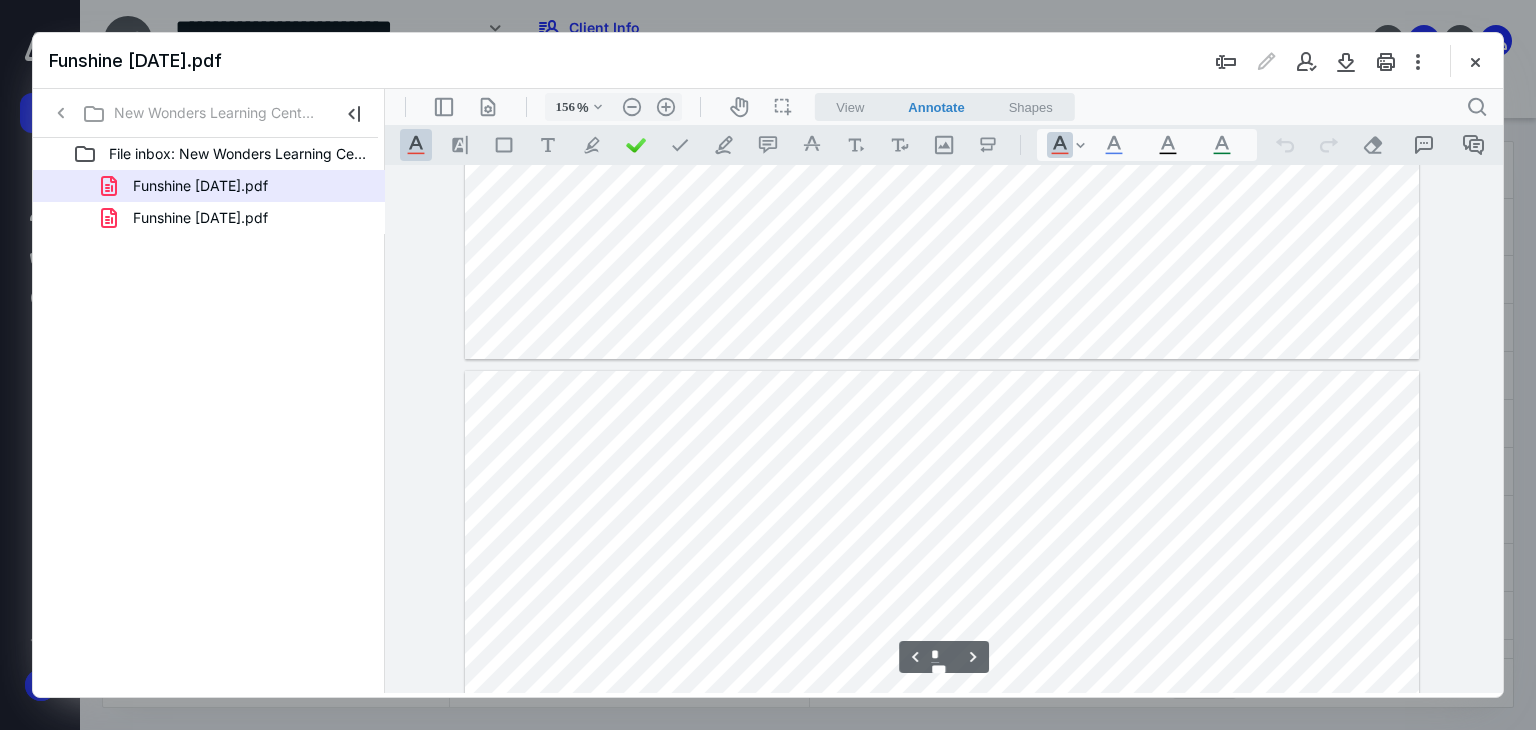 type on "*" 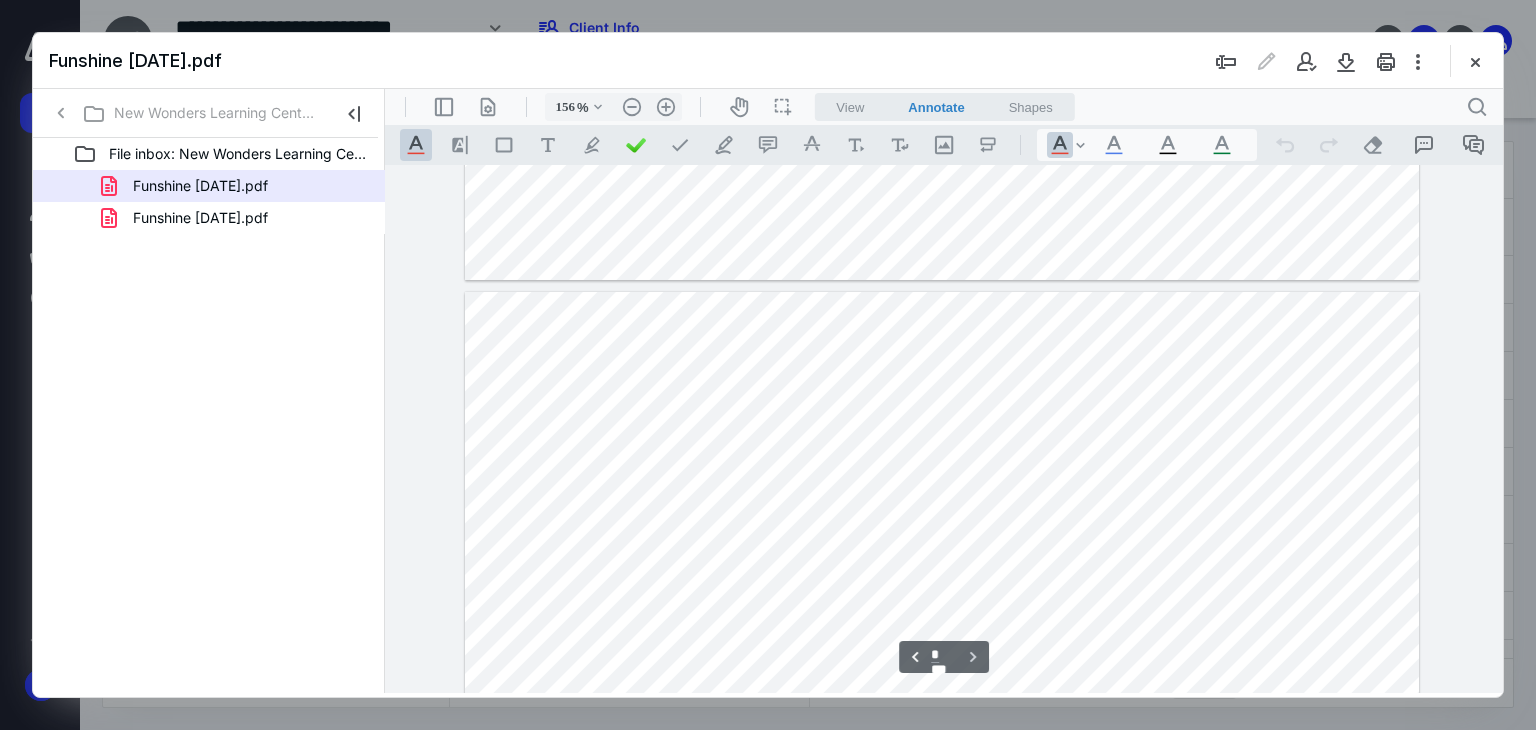 scroll, scrollTop: 4460, scrollLeft: 0, axis: vertical 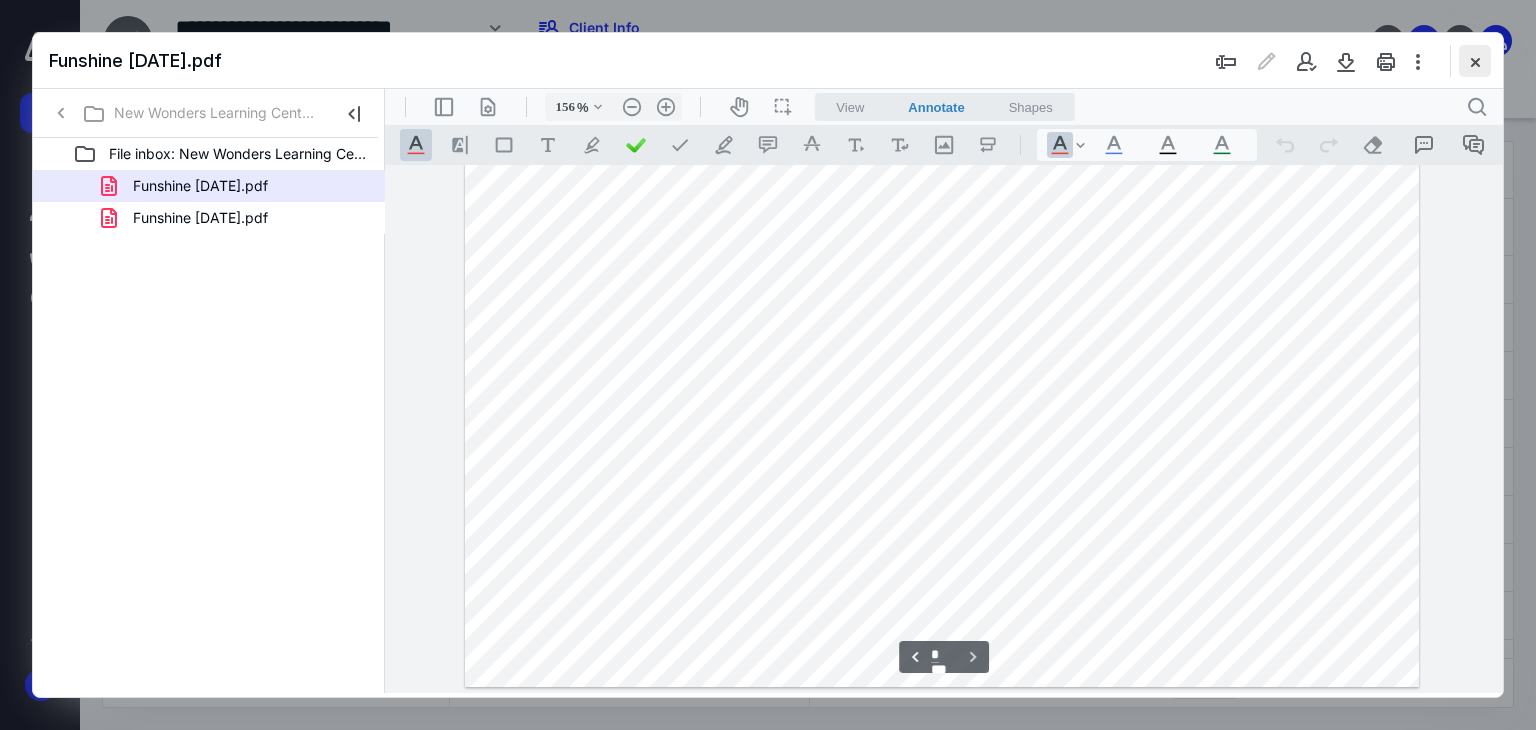 click at bounding box center (1475, 61) 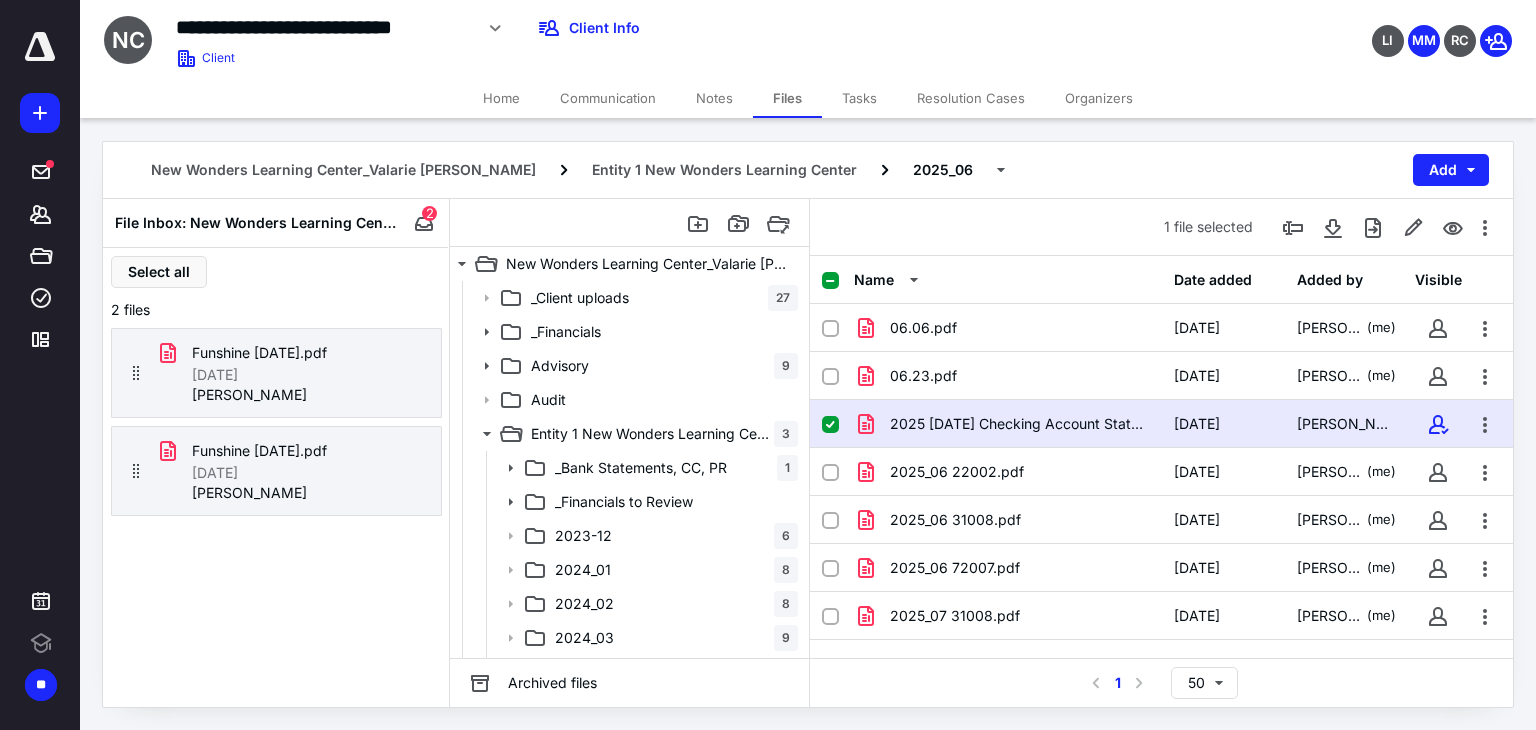 click on "Notes" at bounding box center (714, 98) 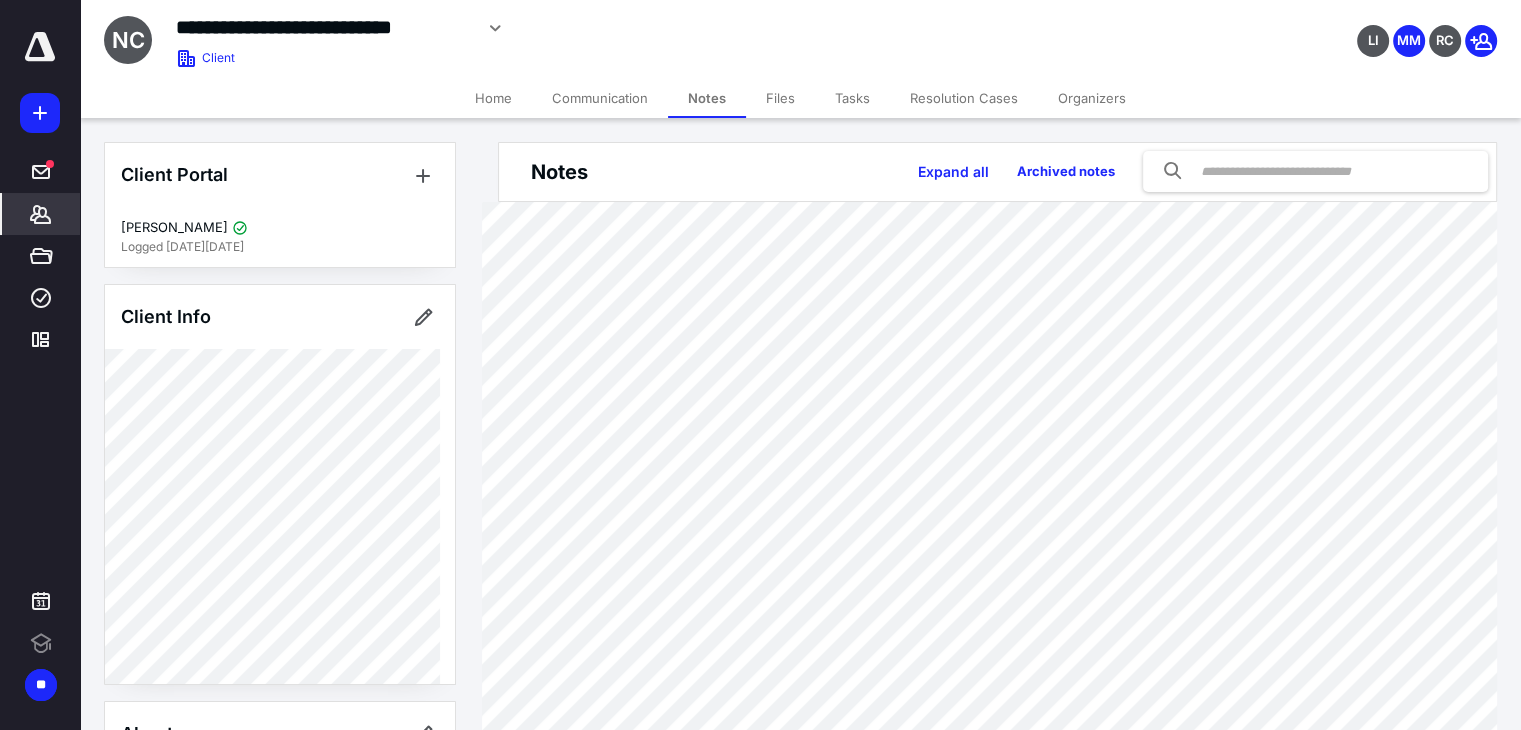 click at bounding box center [1315, 171] 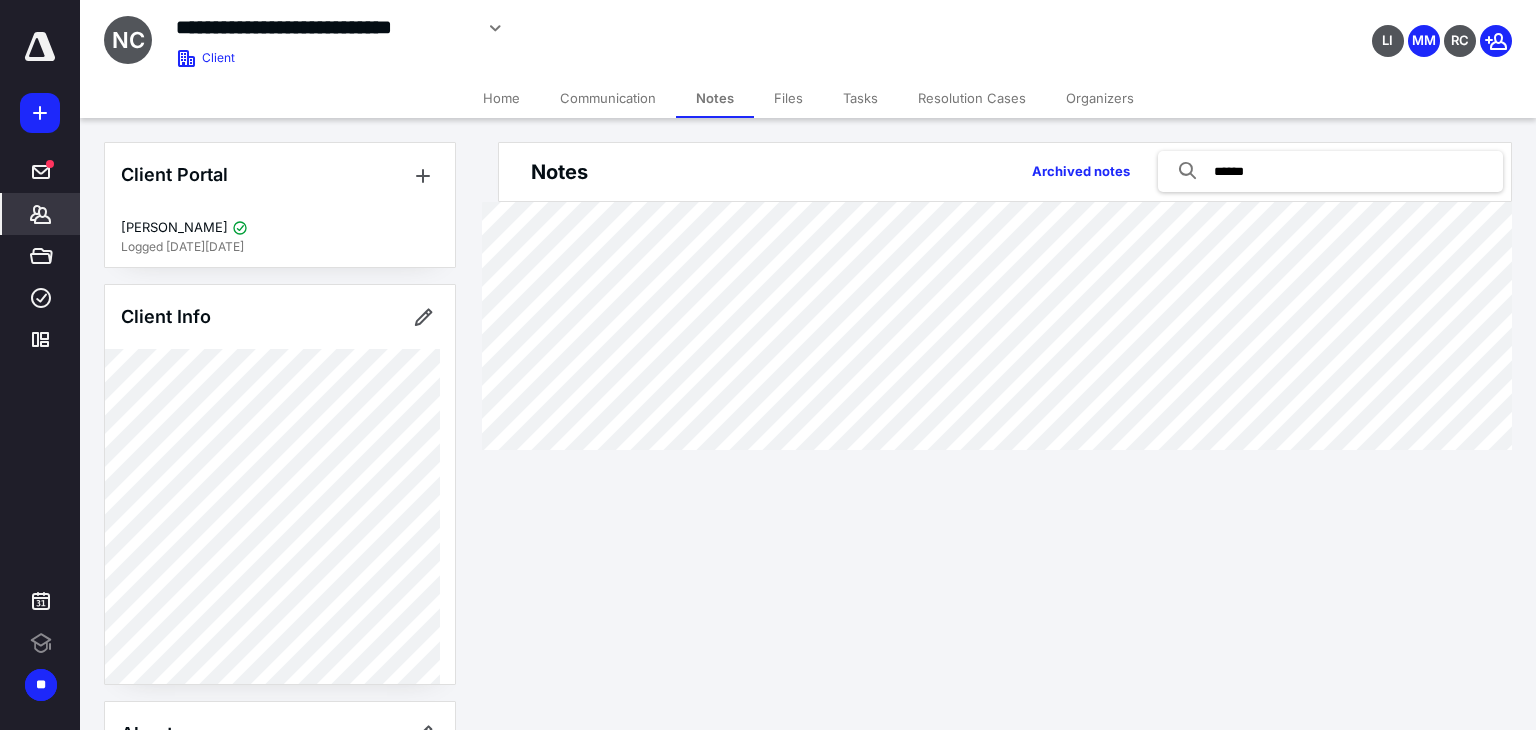 type on "******" 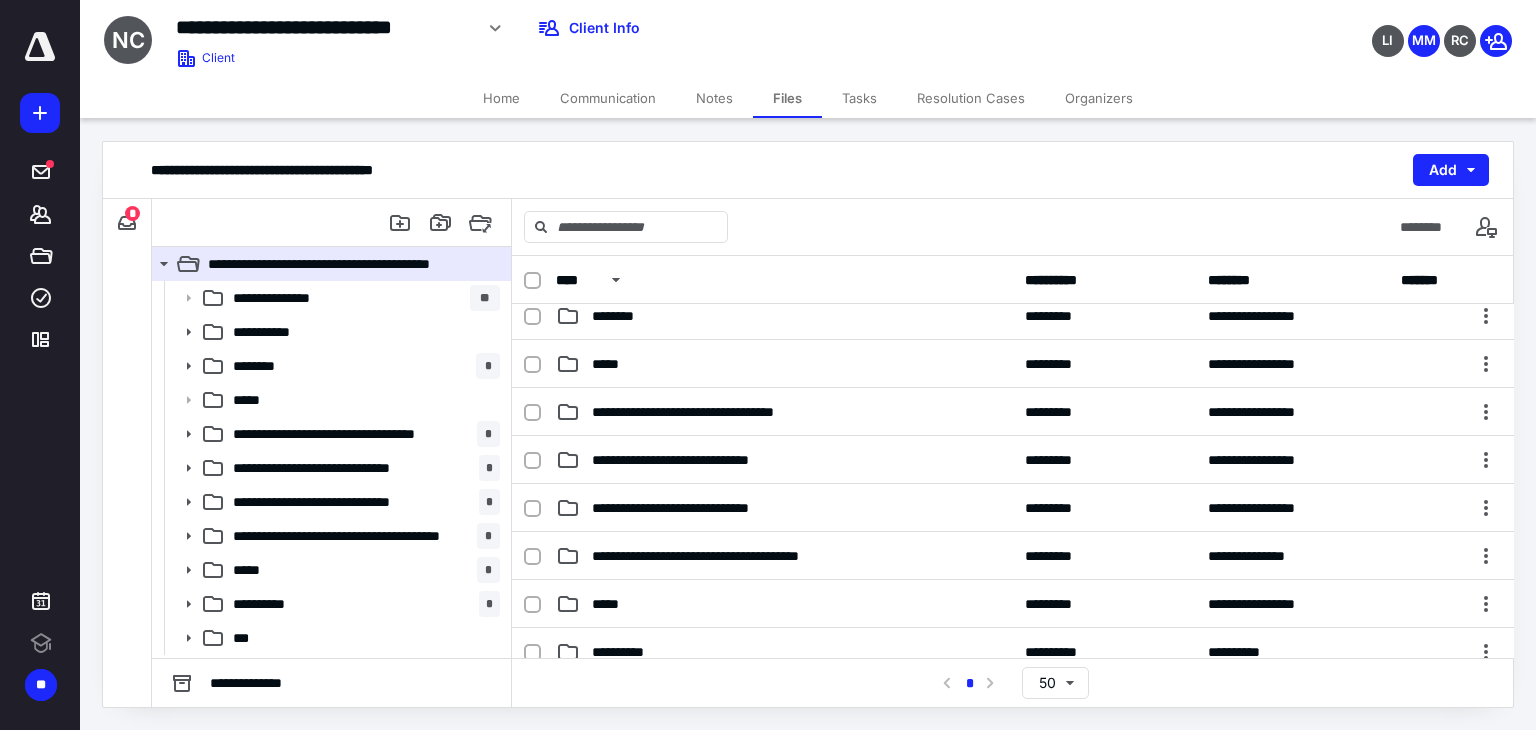scroll, scrollTop: 126, scrollLeft: 0, axis: vertical 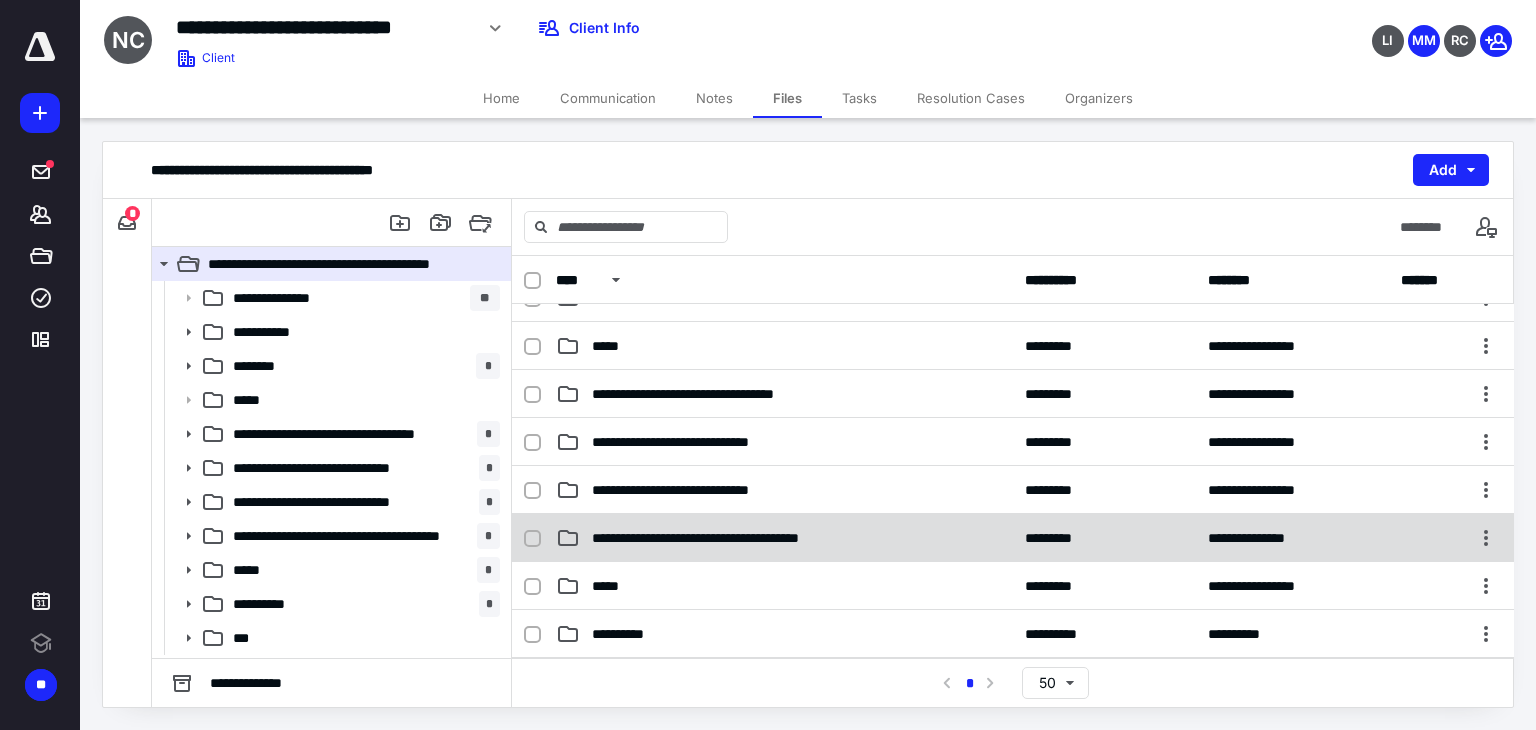 click on "**********" at bounding box center (1013, 538) 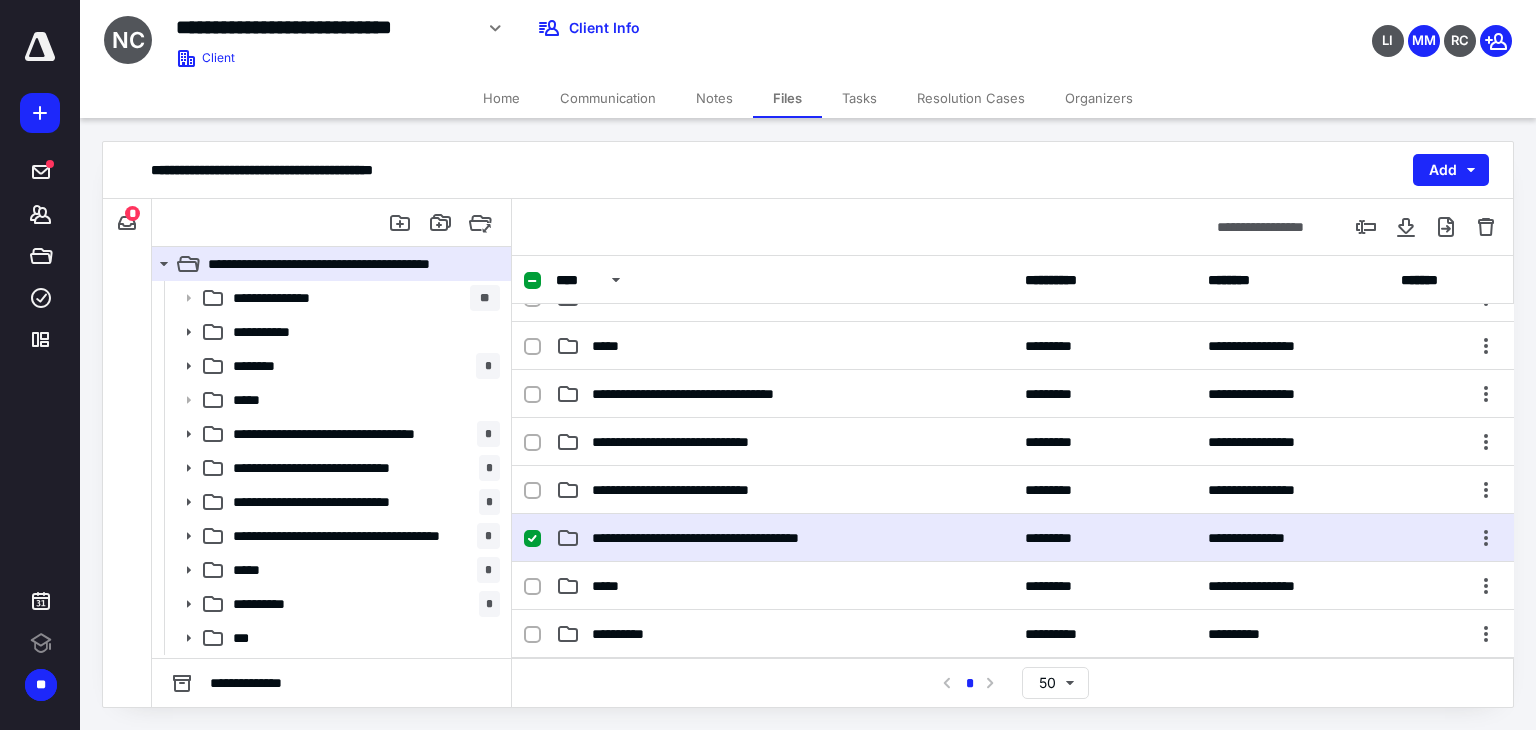 click on "**********" at bounding box center (1013, 538) 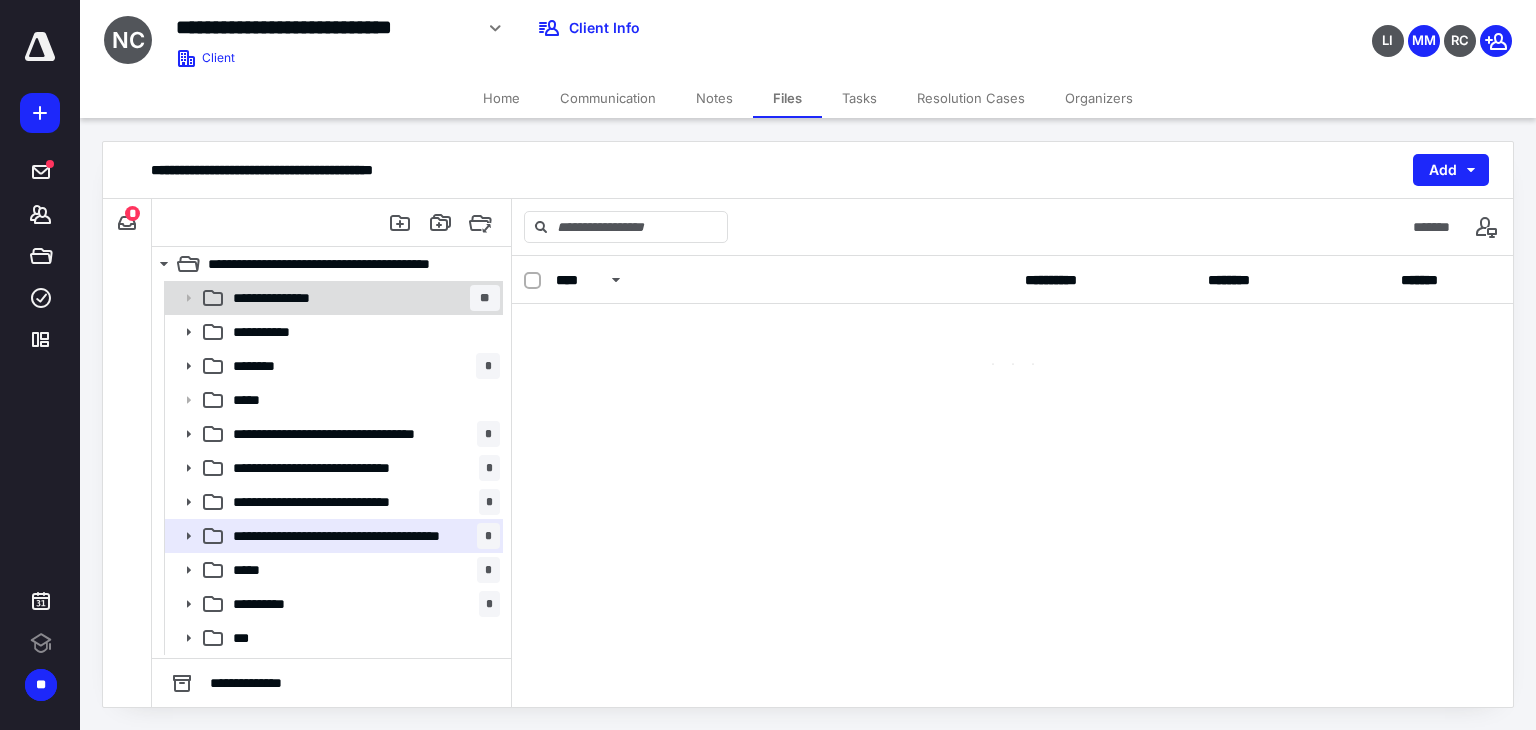 scroll, scrollTop: 0, scrollLeft: 0, axis: both 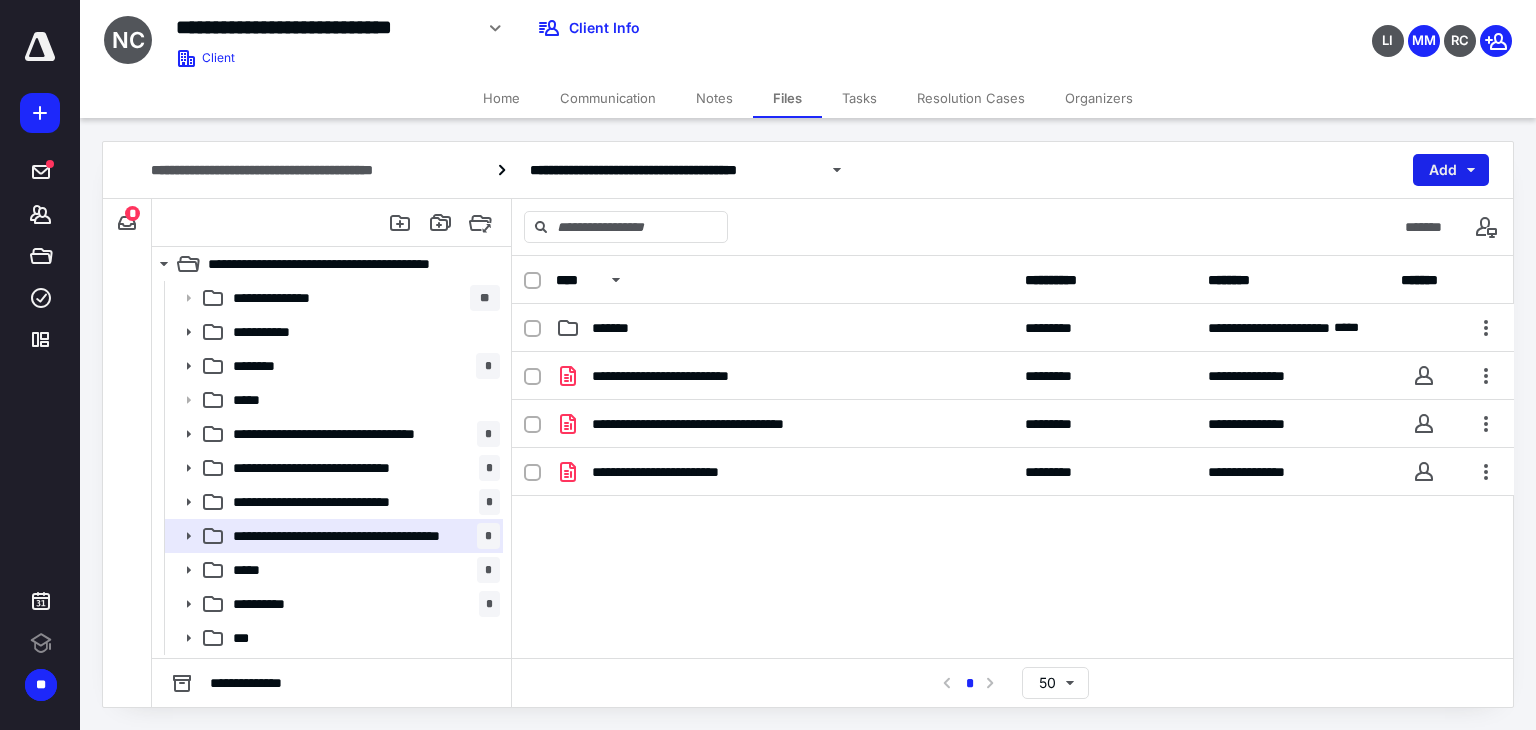 click on "Add" at bounding box center (1451, 170) 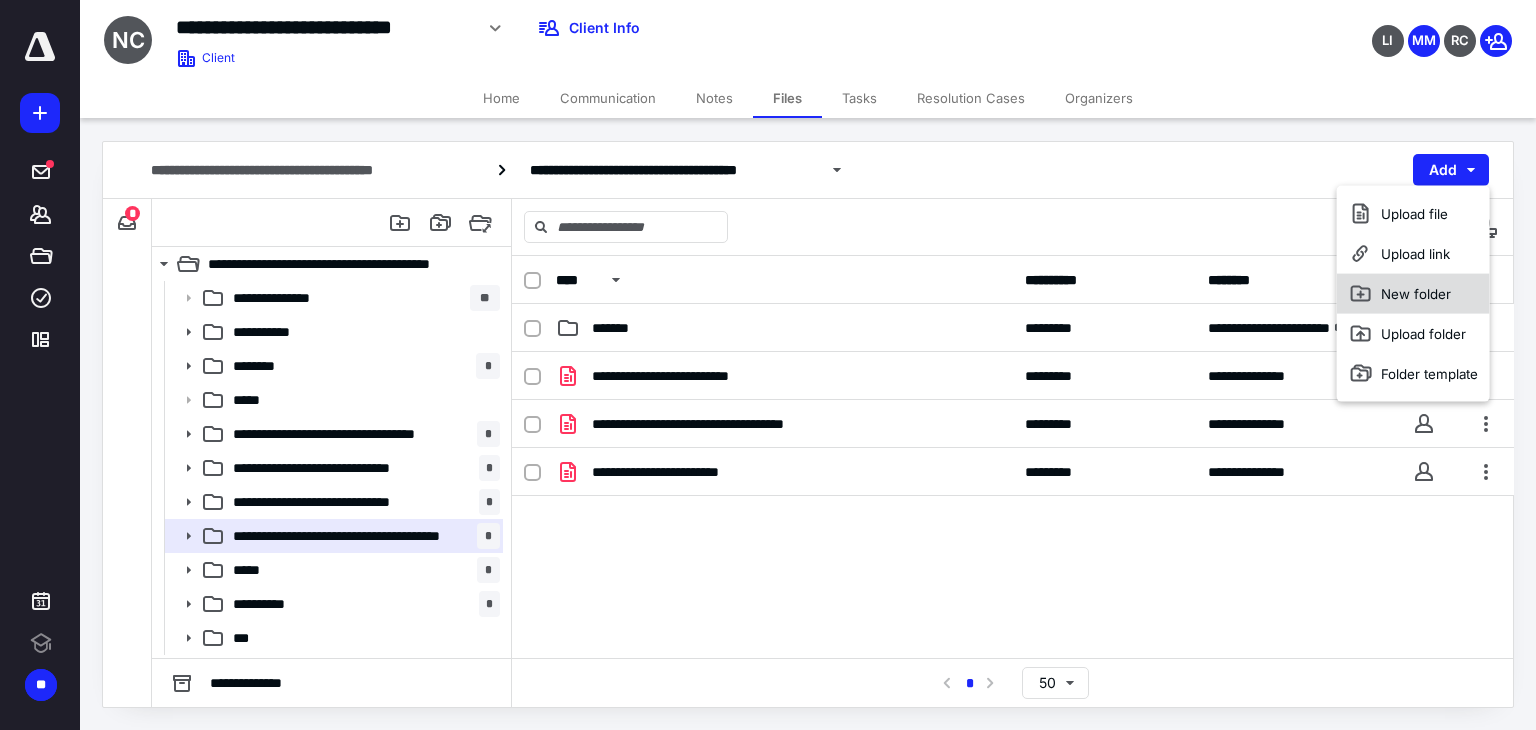 click on "New folder" at bounding box center [1413, 294] 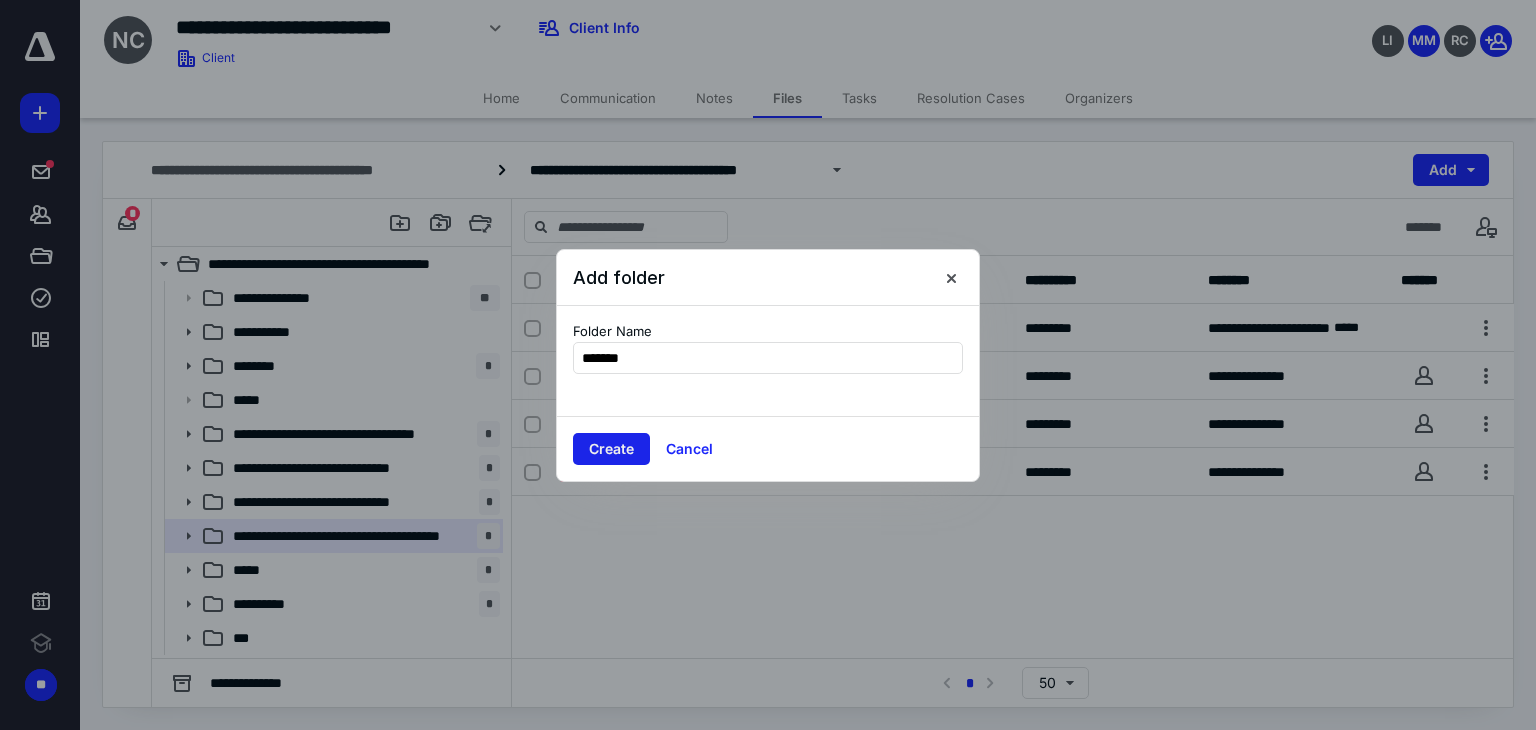 type on "*******" 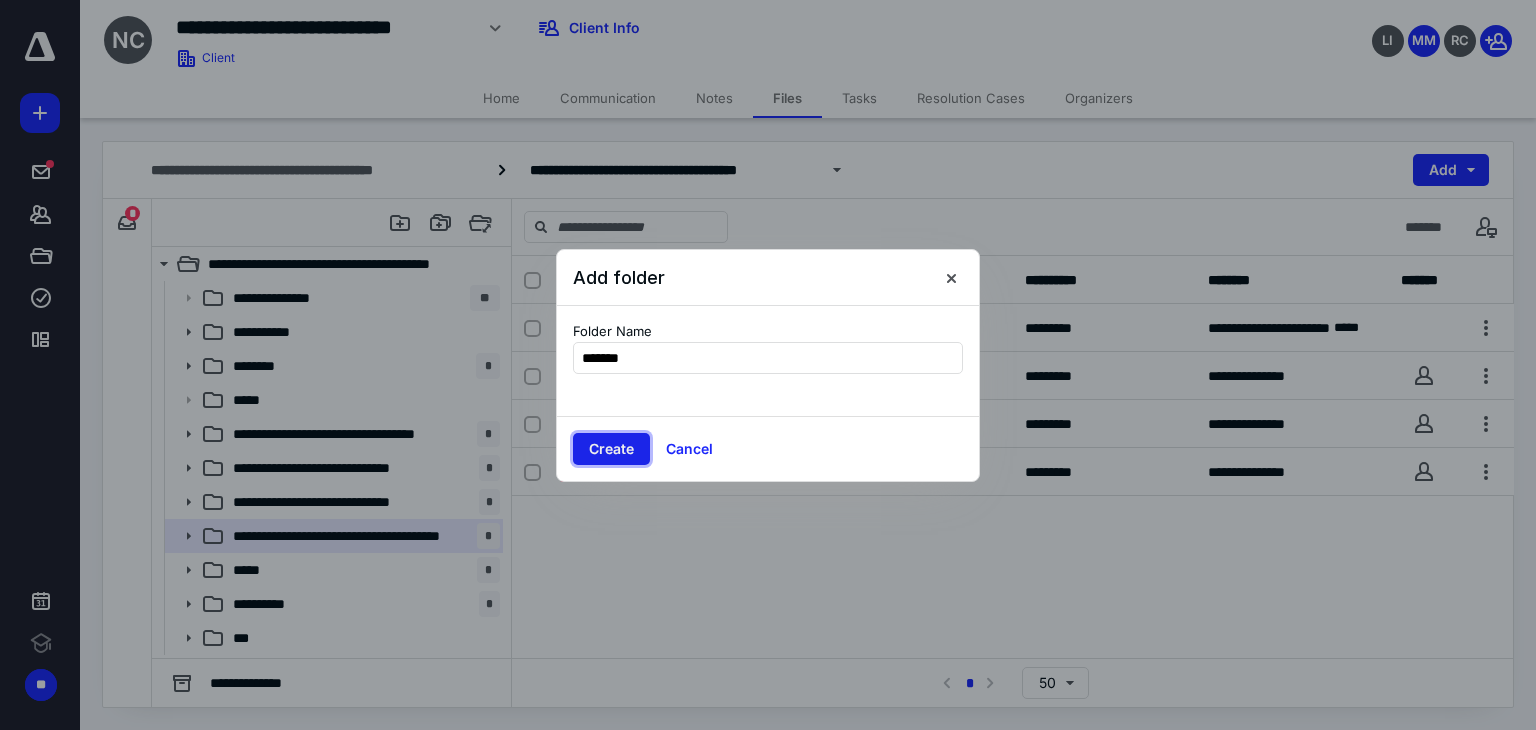 click on "Create" at bounding box center (611, 449) 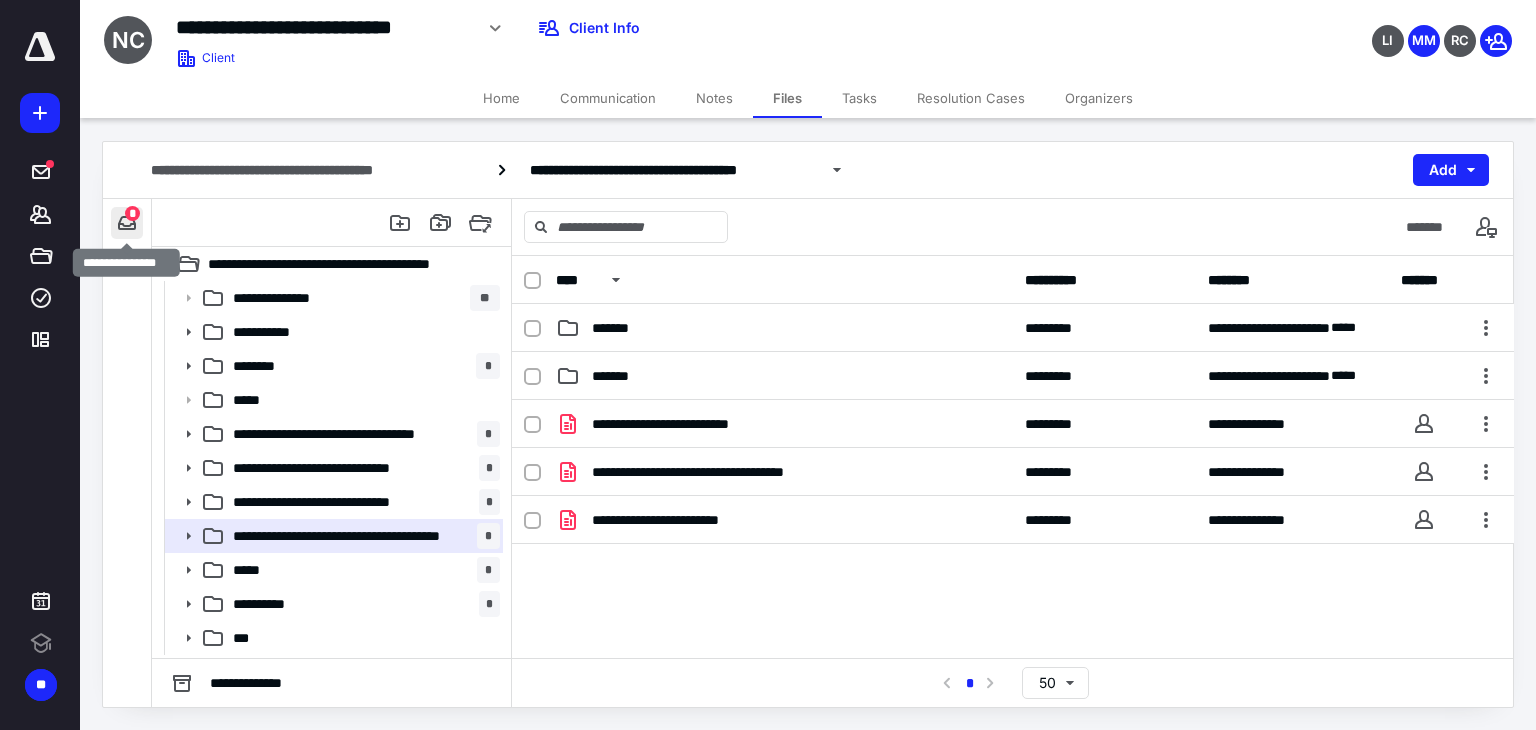 click at bounding box center [127, 223] 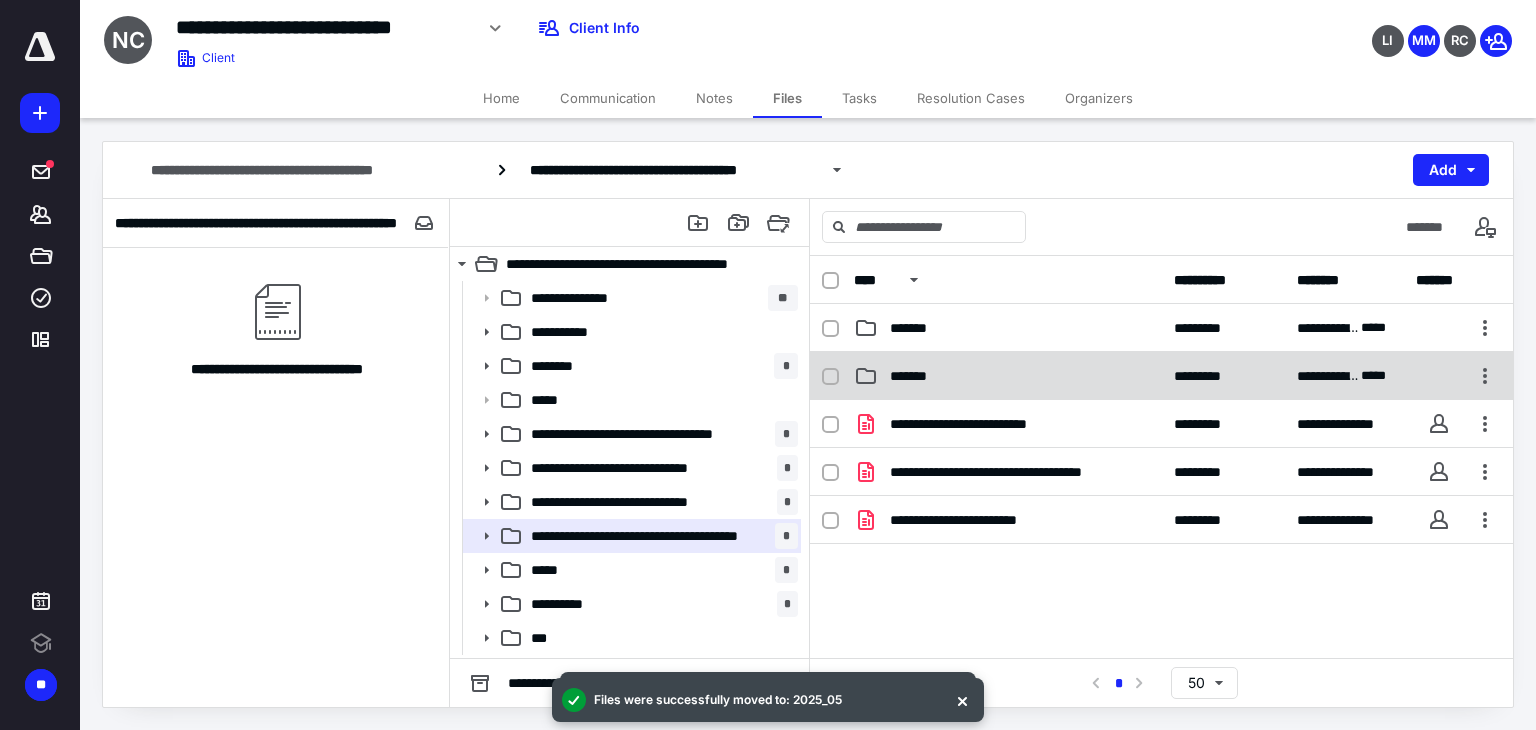 click on "*******" at bounding box center (1008, 376) 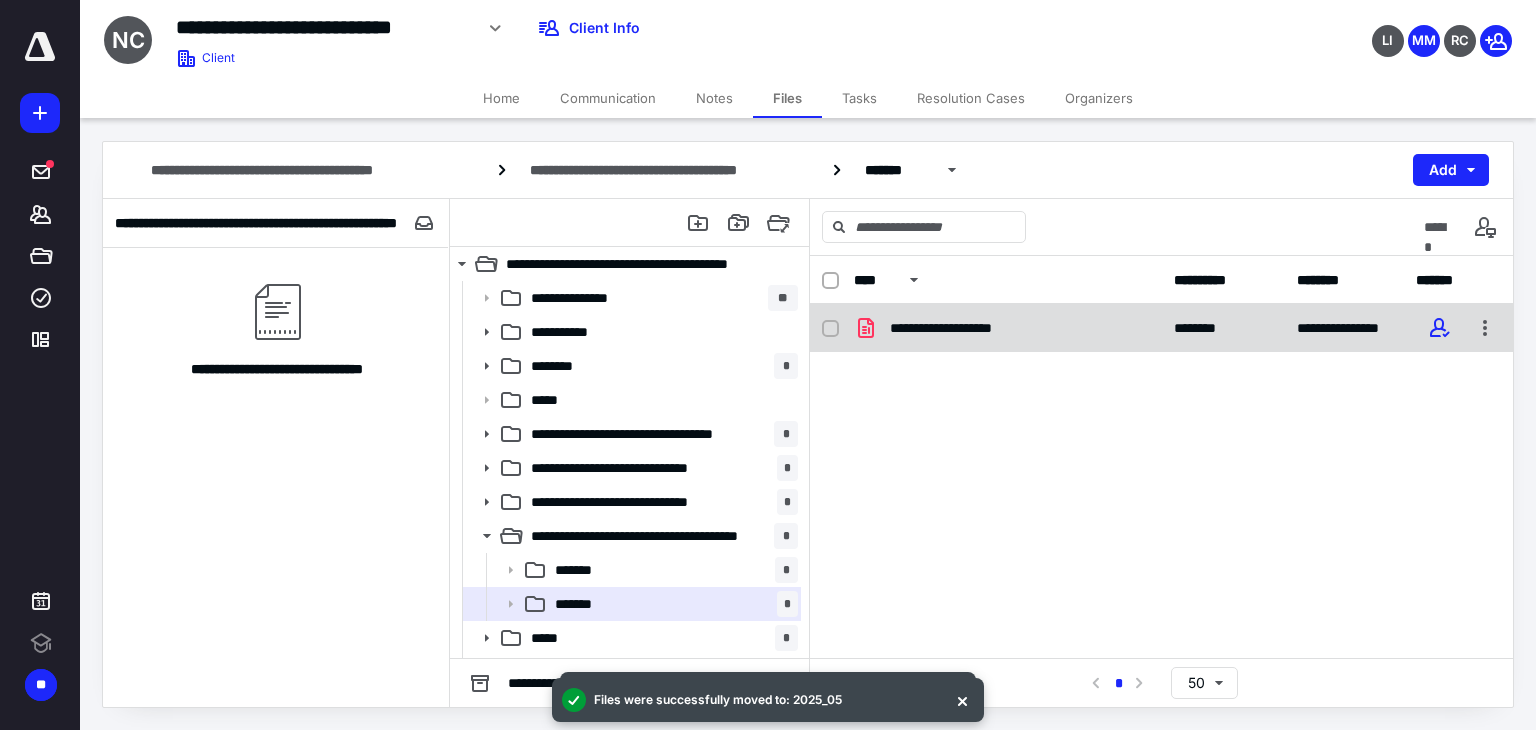 click on "**********" at bounding box center (1161, 328) 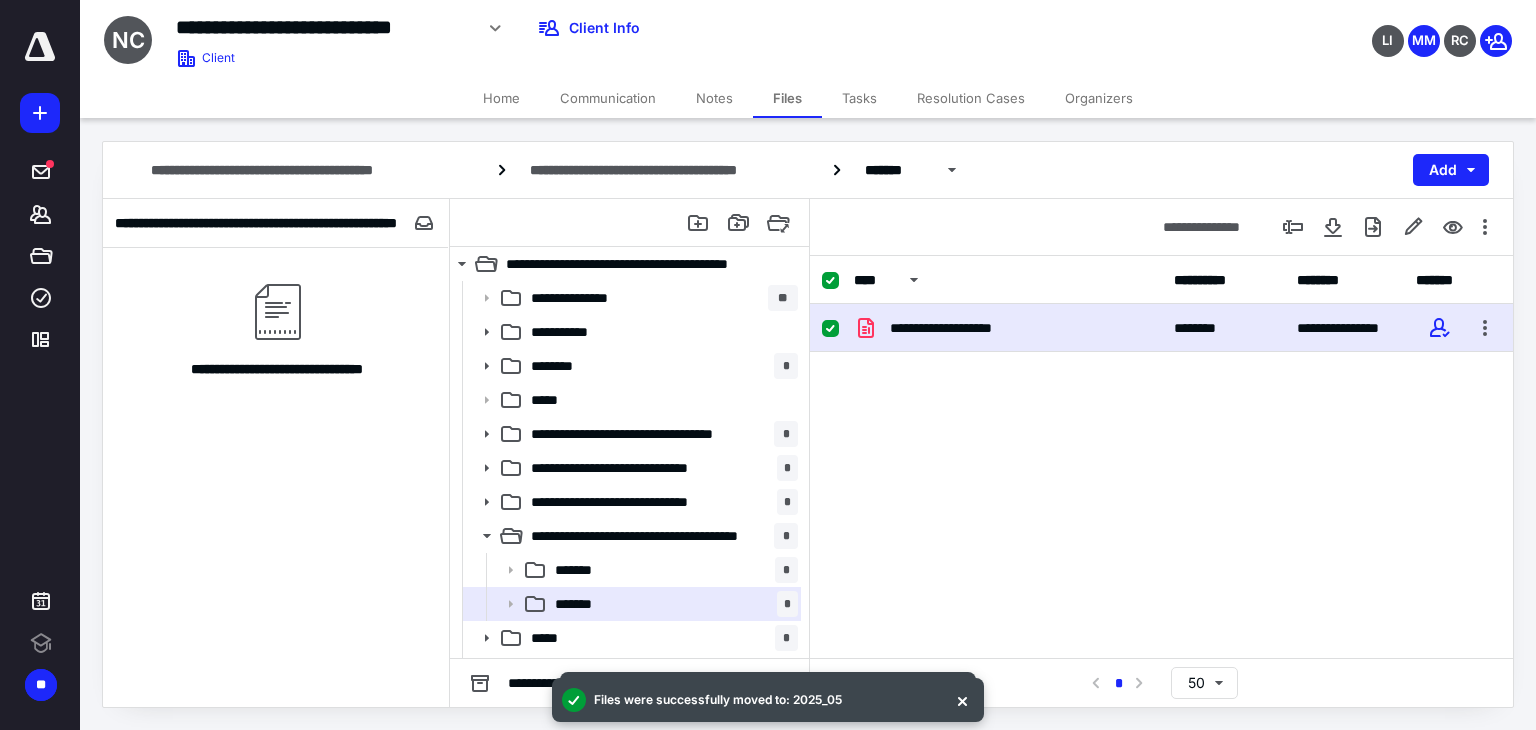 click on "**********" at bounding box center (1161, 328) 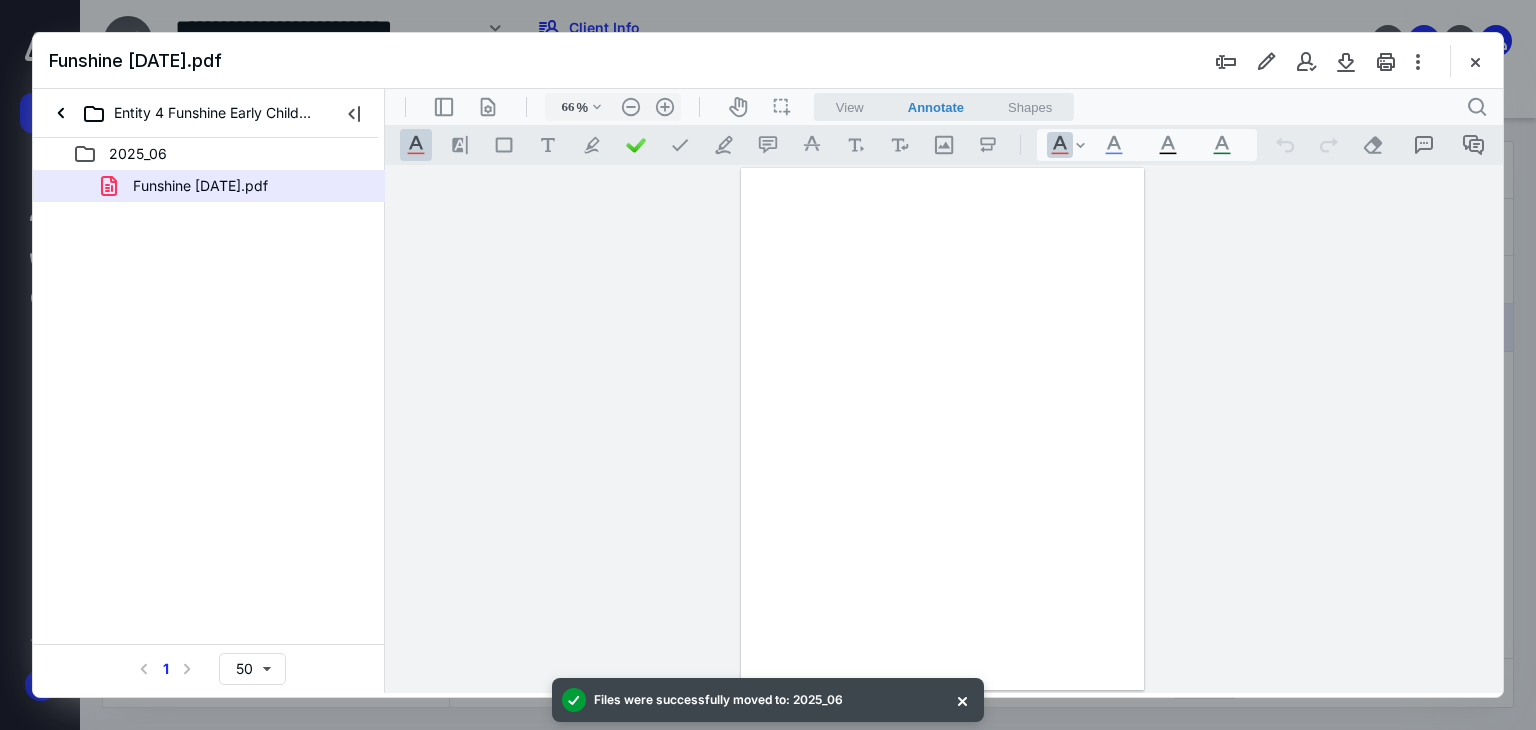 scroll, scrollTop: 0, scrollLeft: 0, axis: both 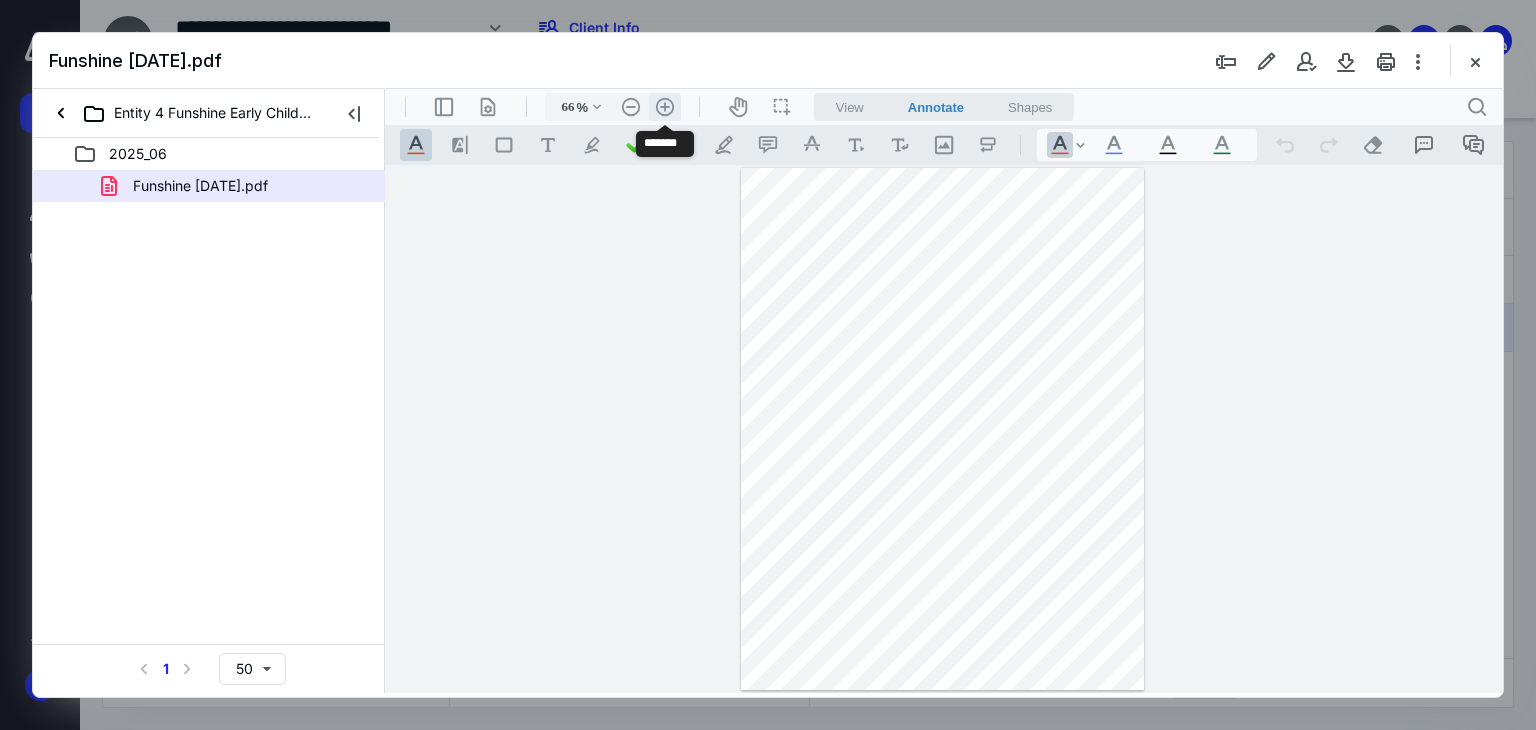 click on ".cls-1{fill:#abb0c4;} icon - header - zoom - in - line" at bounding box center [665, 107] 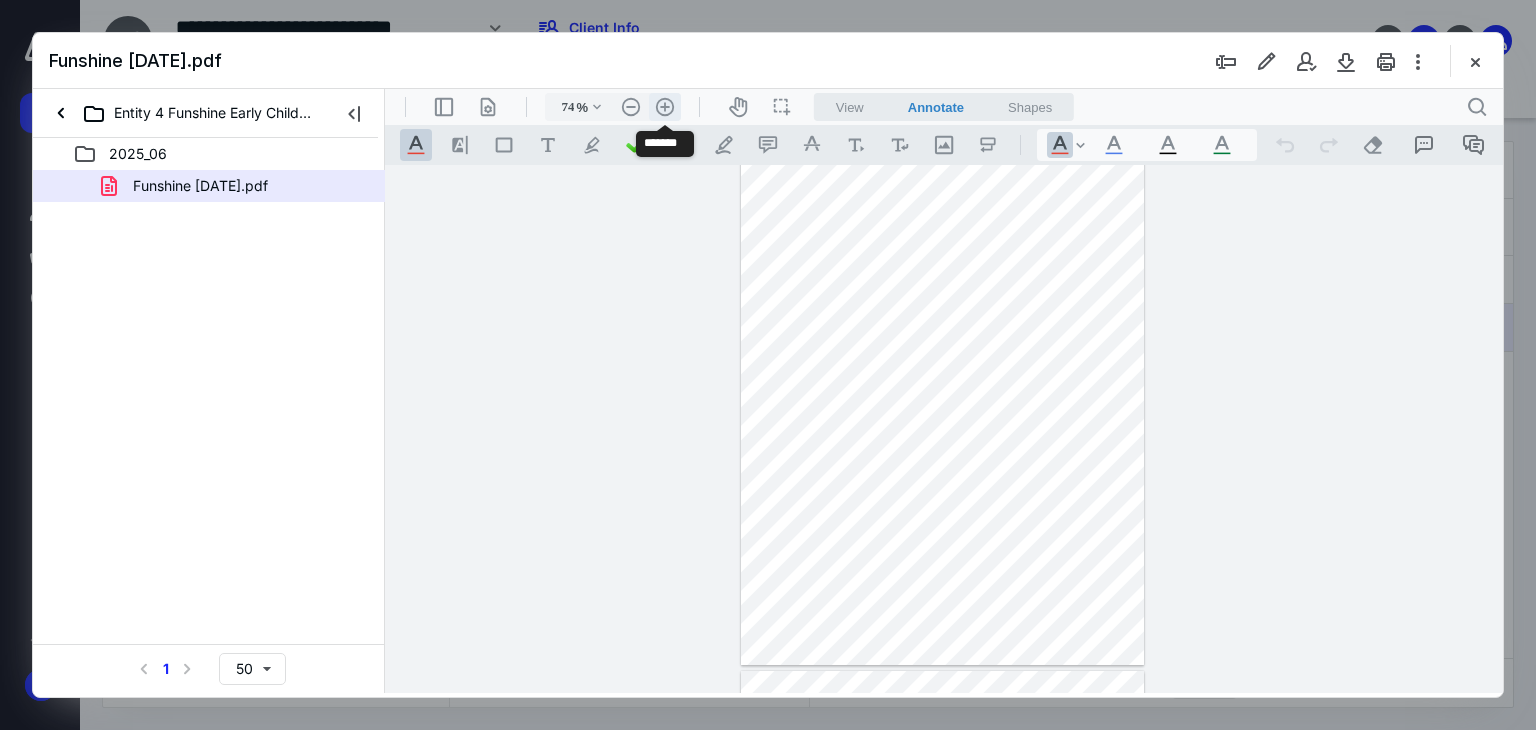 click on ".cls-1{fill:#abb0c4;} icon - header - zoom - in - line" at bounding box center (665, 107) 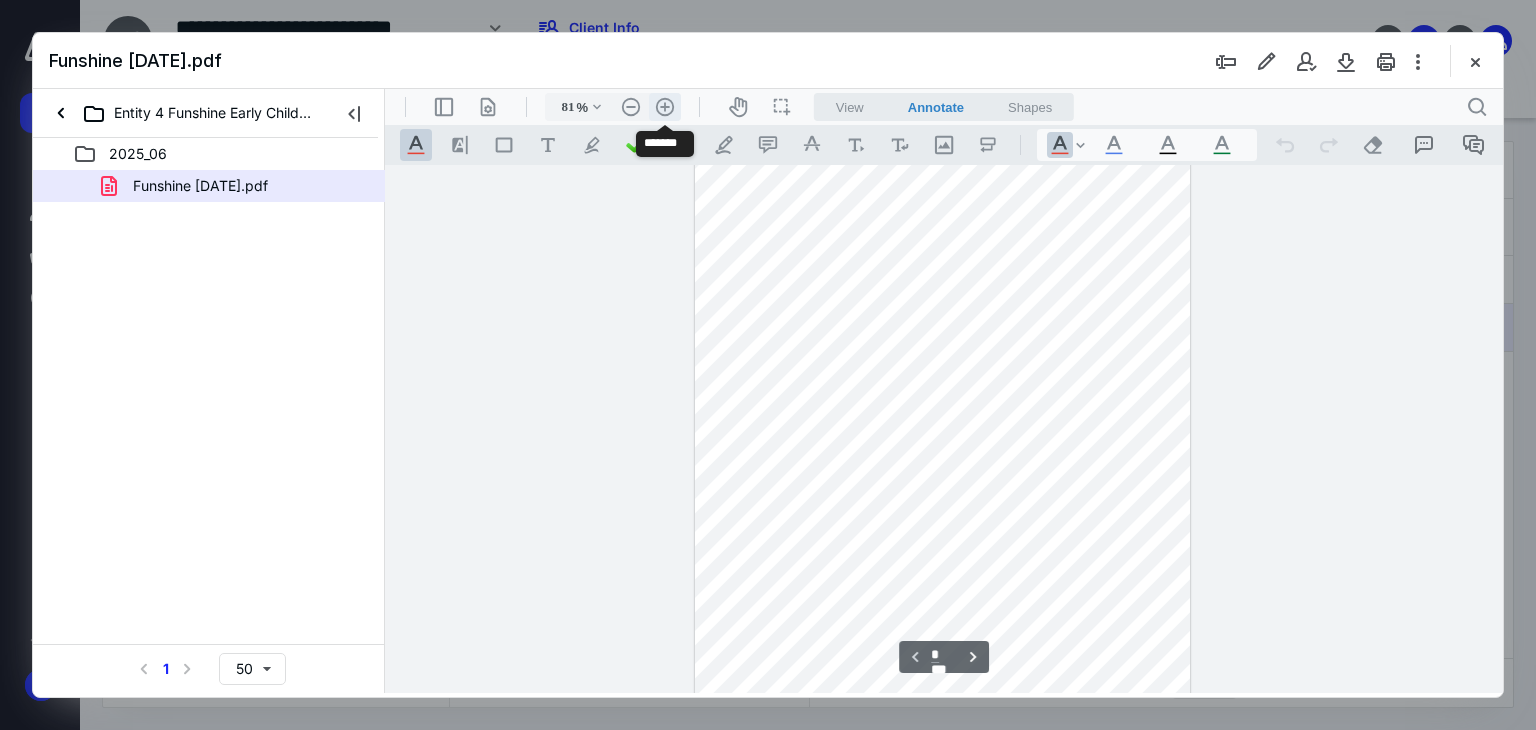 click on ".cls-1{fill:#abb0c4;} icon - header - zoom - in - line" at bounding box center [665, 107] 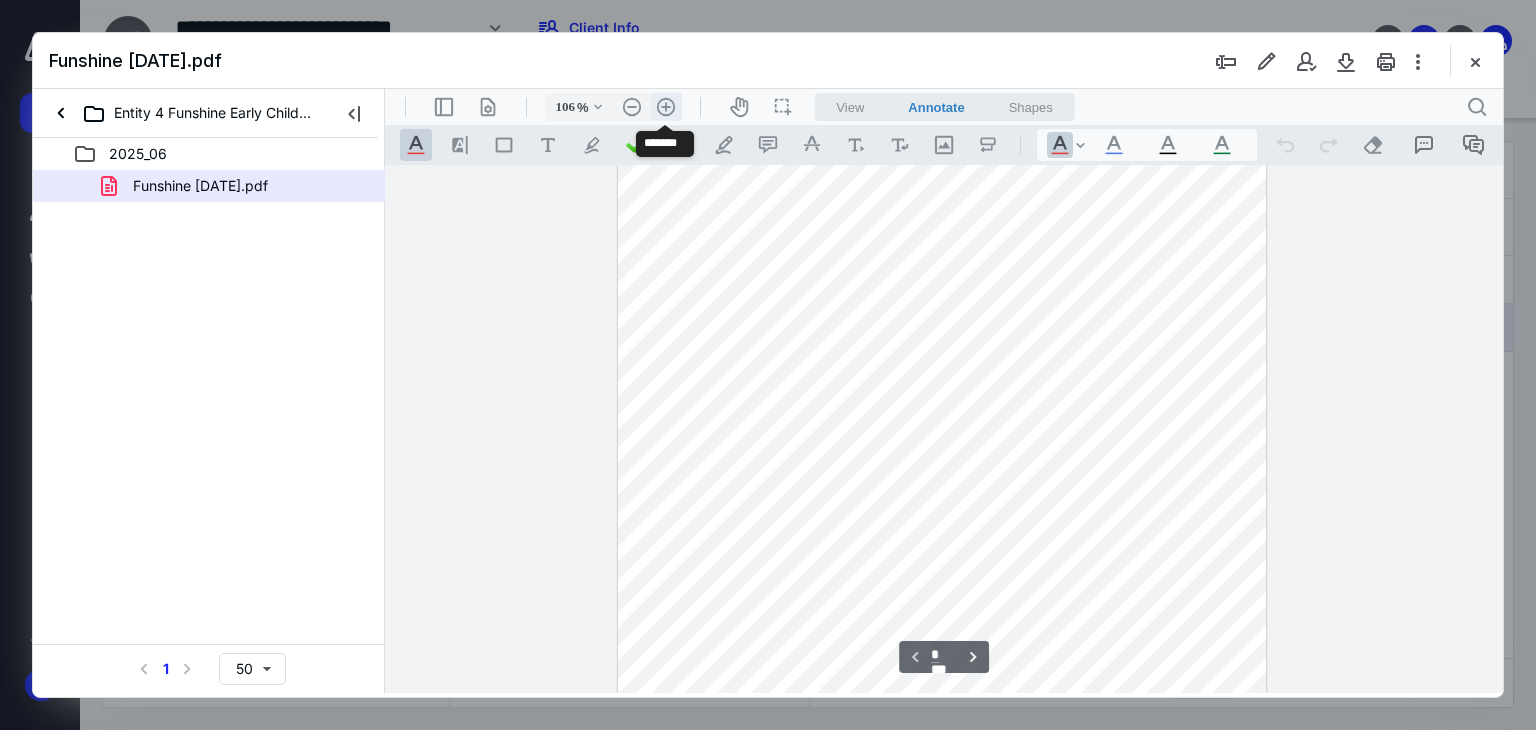 click on ".cls-1{fill:#abb0c4;} icon - header - zoom - in - line" at bounding box center [666, 107] 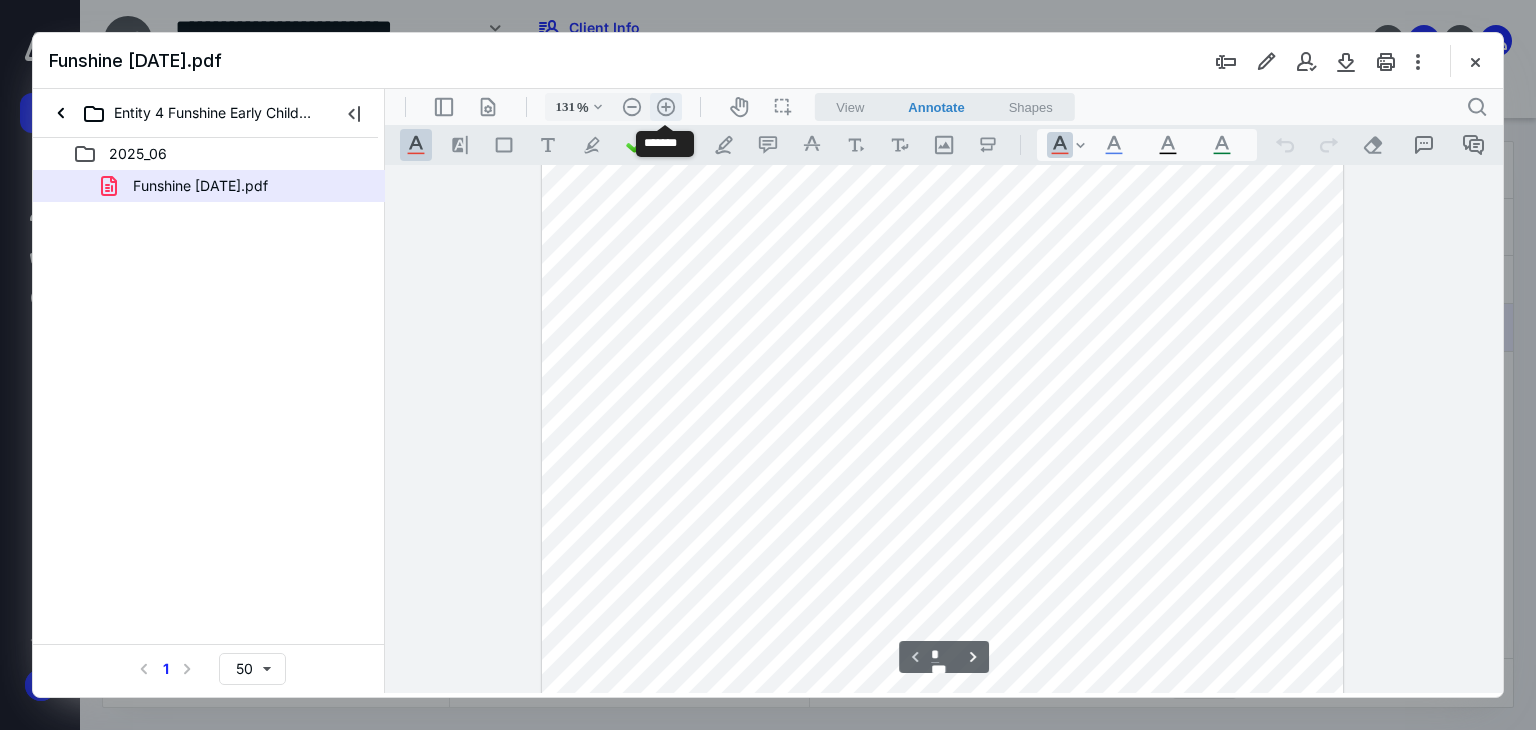 click on ".cls-1{fill:#abb0c4;} icon - header - zoom - in - line" at bounding box center [666, 107] 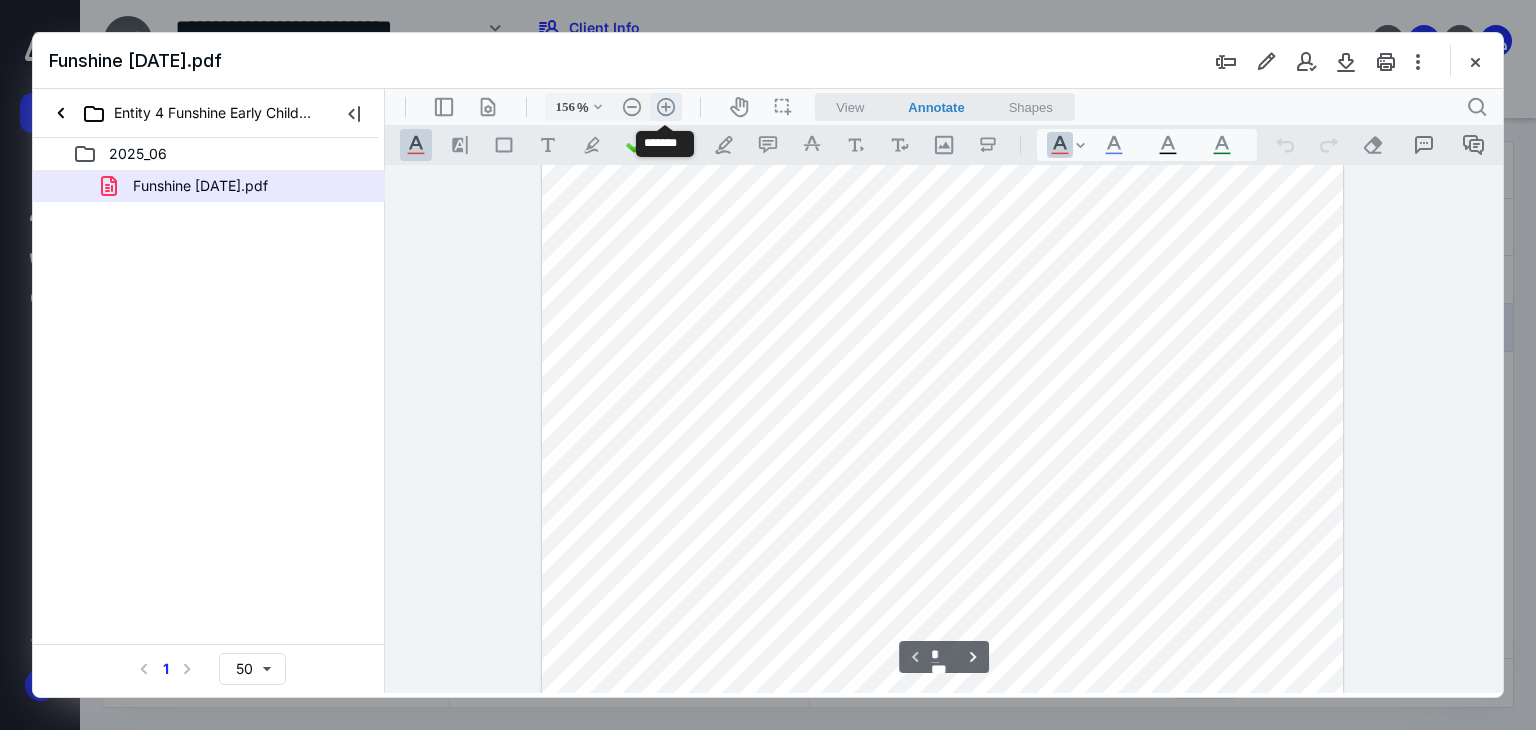scroll, scrollTop: 308, scrollLeft: 0, axis: vertical 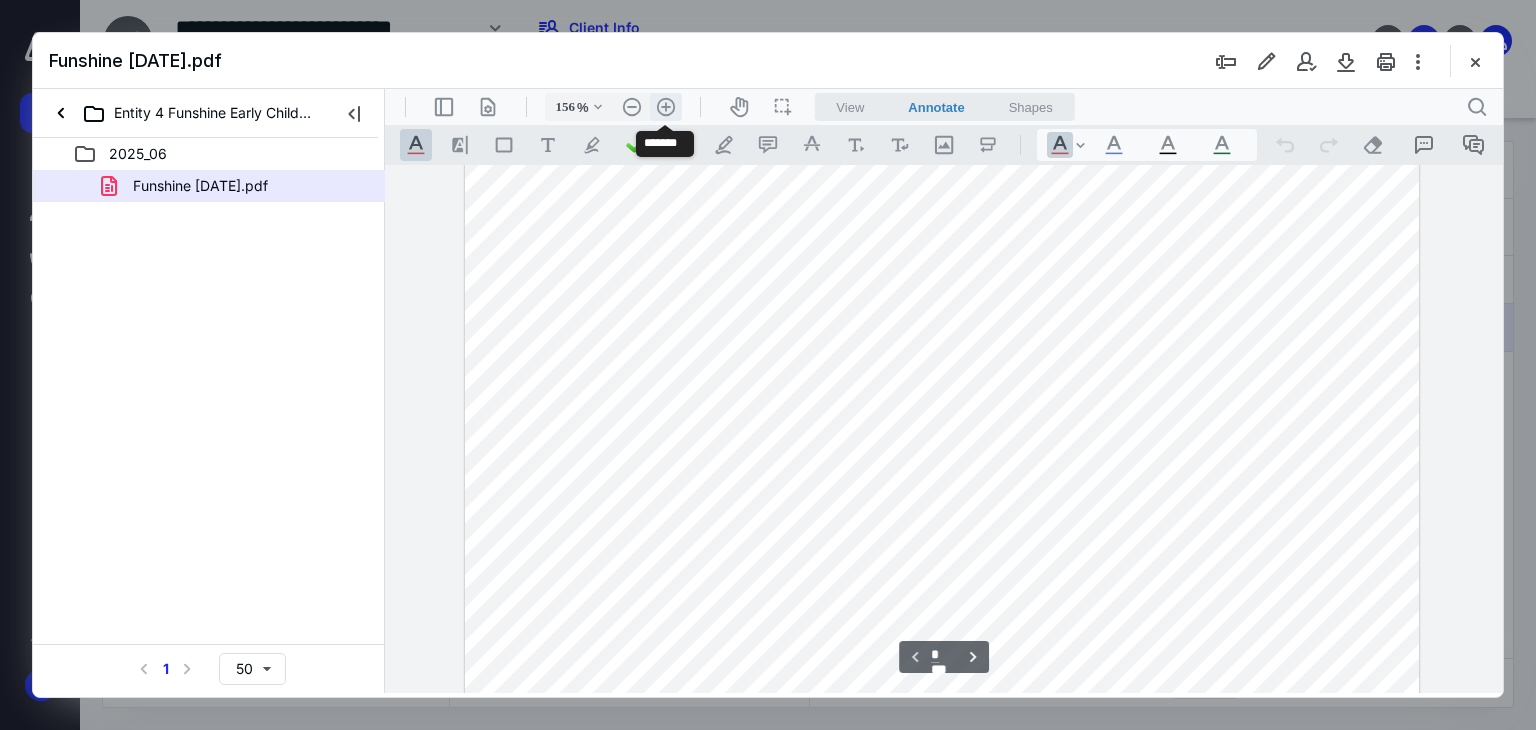 click on ".cls-1{fill:#abb0c4;} icon - header - zoom - in - line" at bounding box center (666, 107) 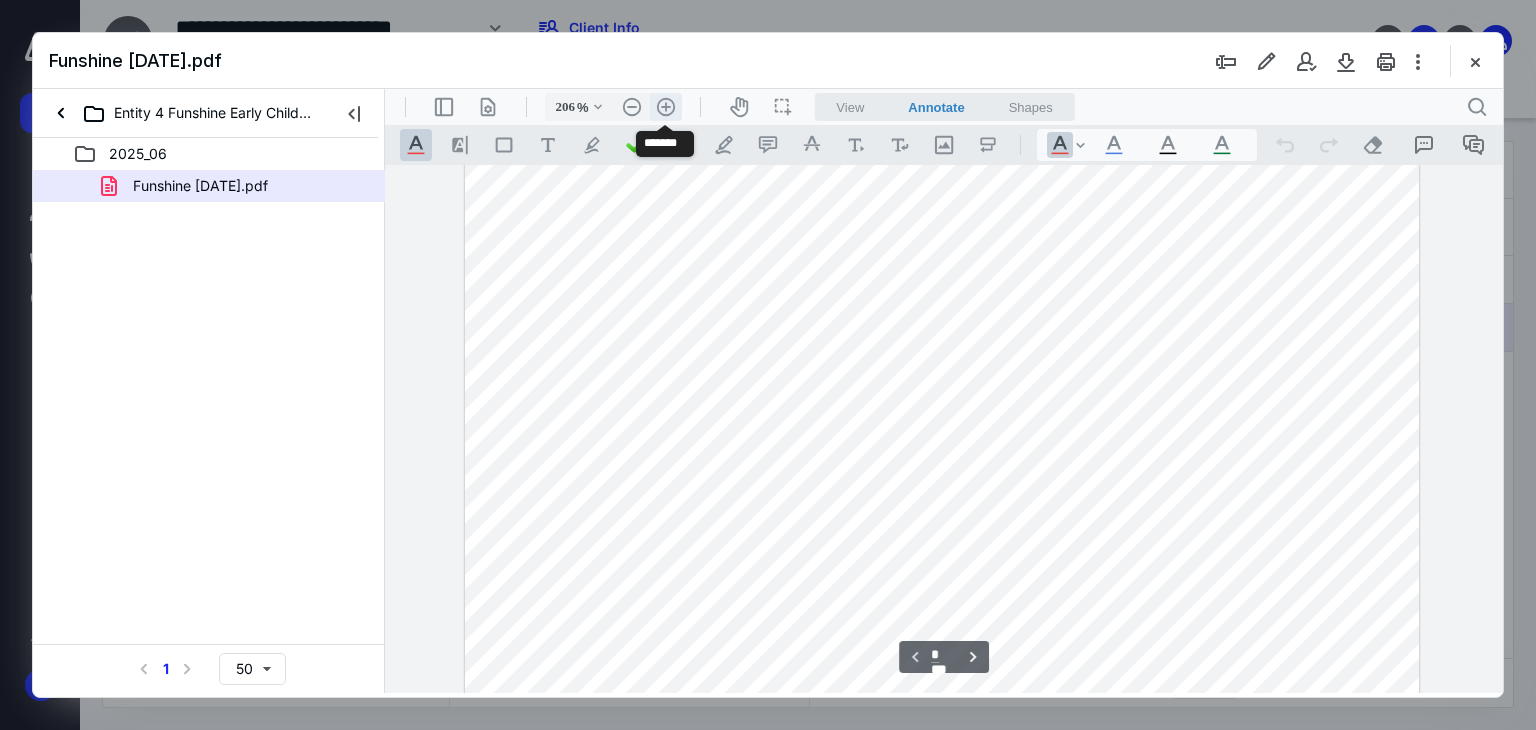 scroll, scrollTop: 479, scrollLeft: 85, axis: both 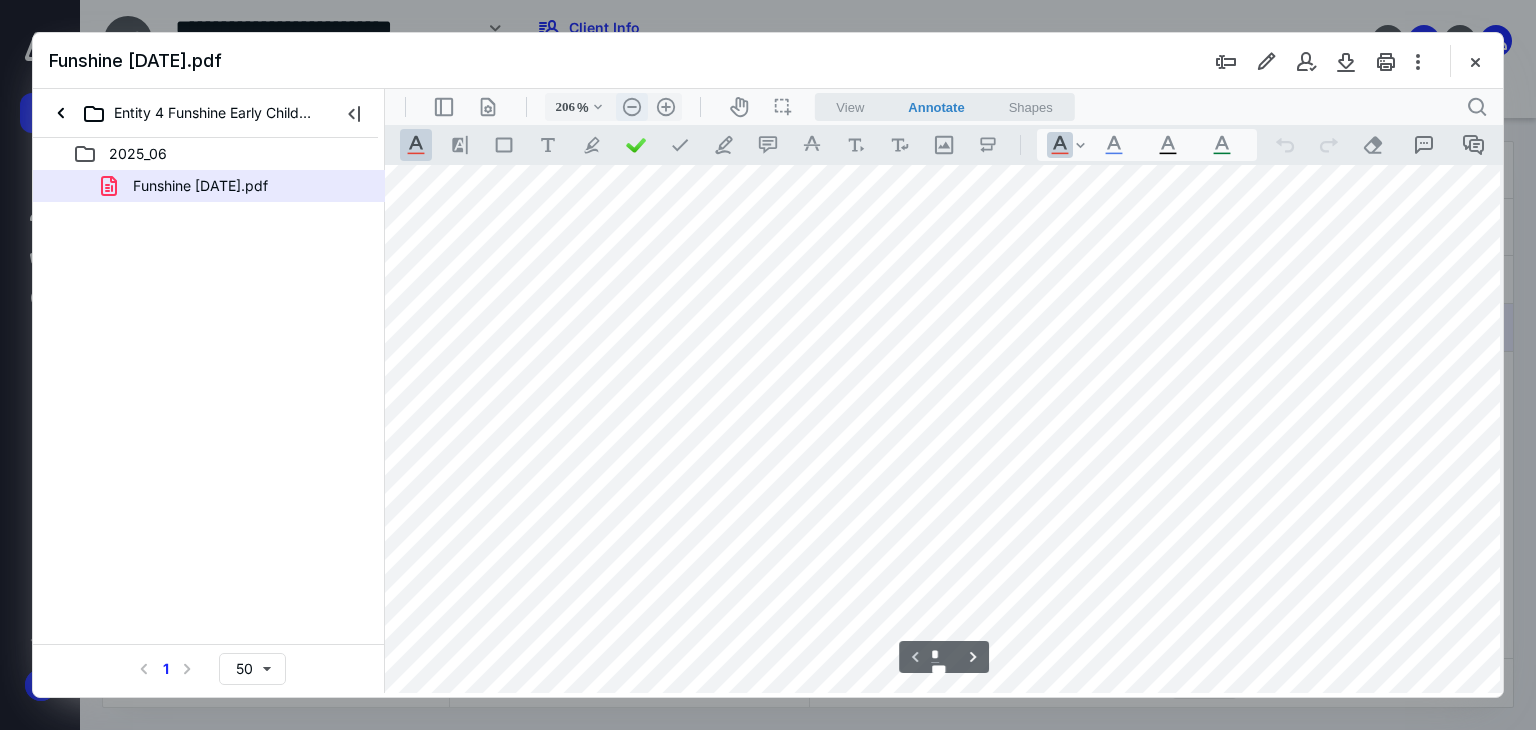click on ".cls-1{fill:#abb0c4;} icon - header - zoom - out - line" at bounding box center (632, 107) 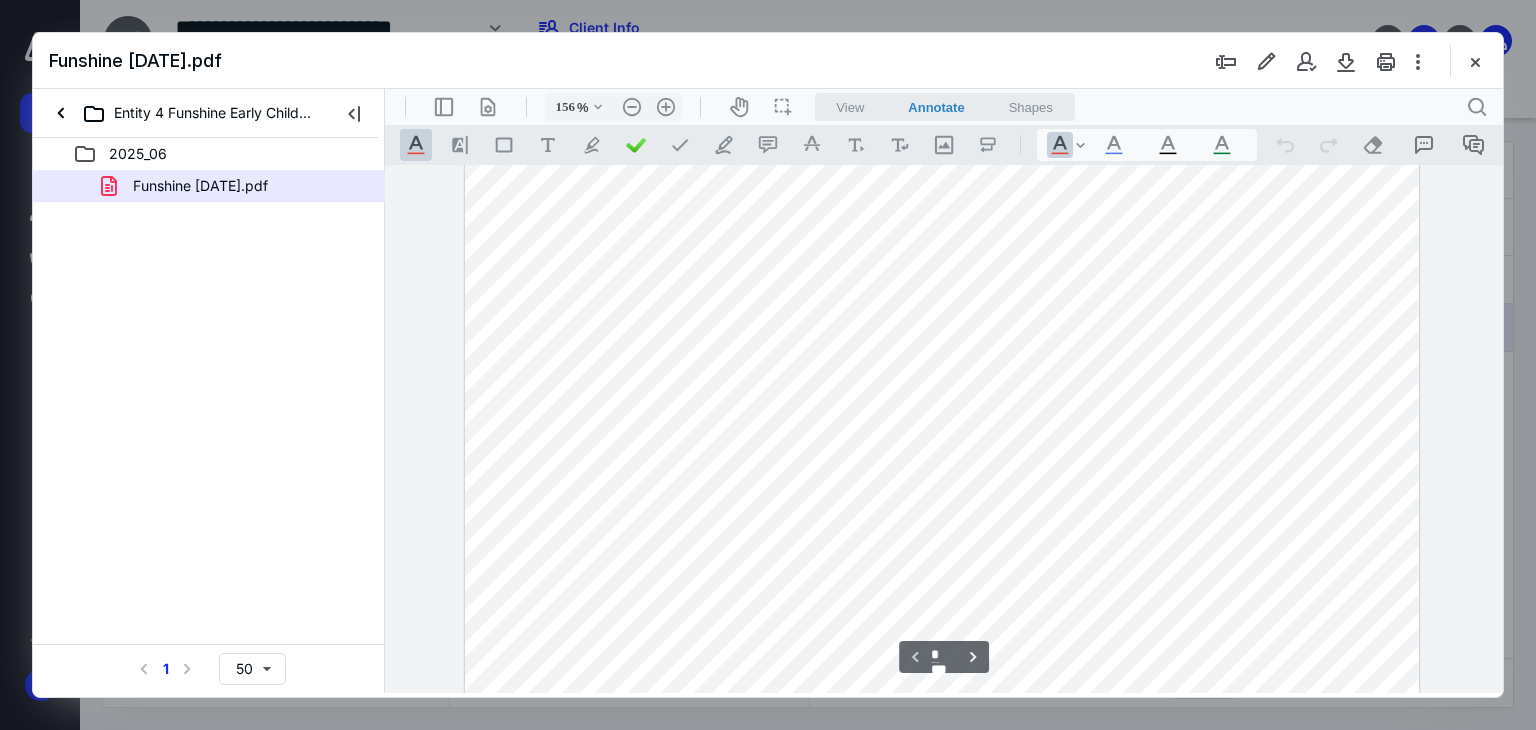 scroll, scrollTop: 108, scrollLeft: 0, axis: vertical 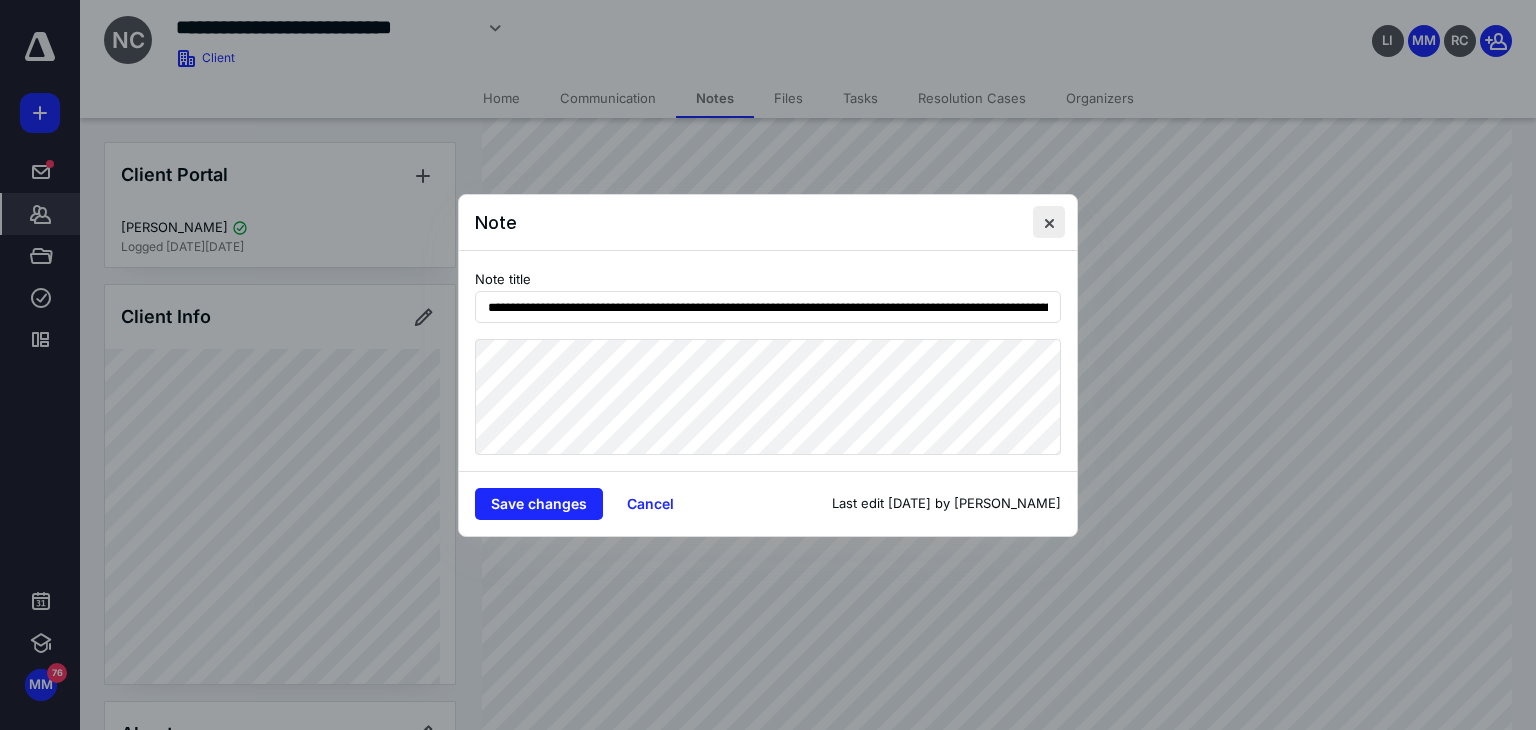 click at bounding box center (1049, 222) 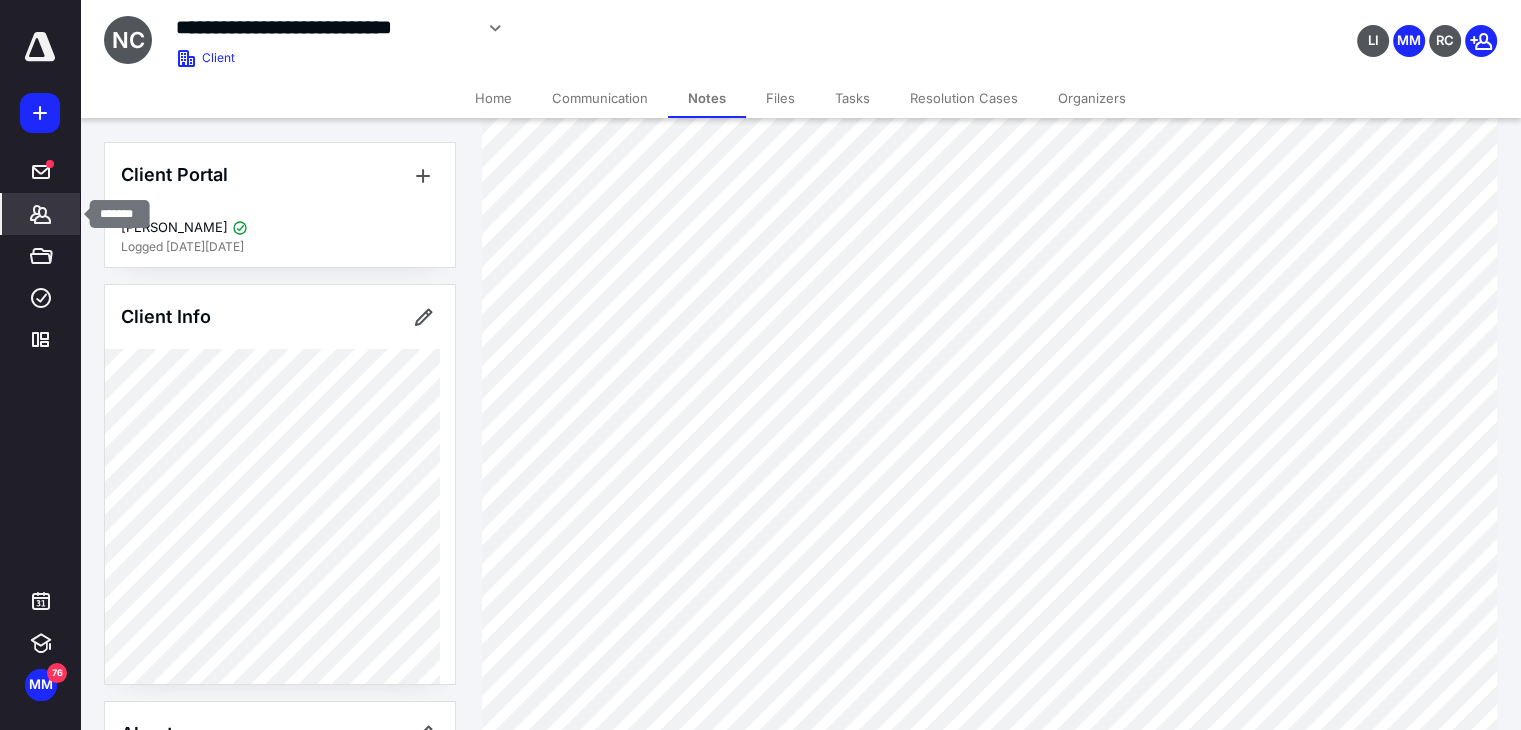 click on "Clients" at bounding box center [41, 214] 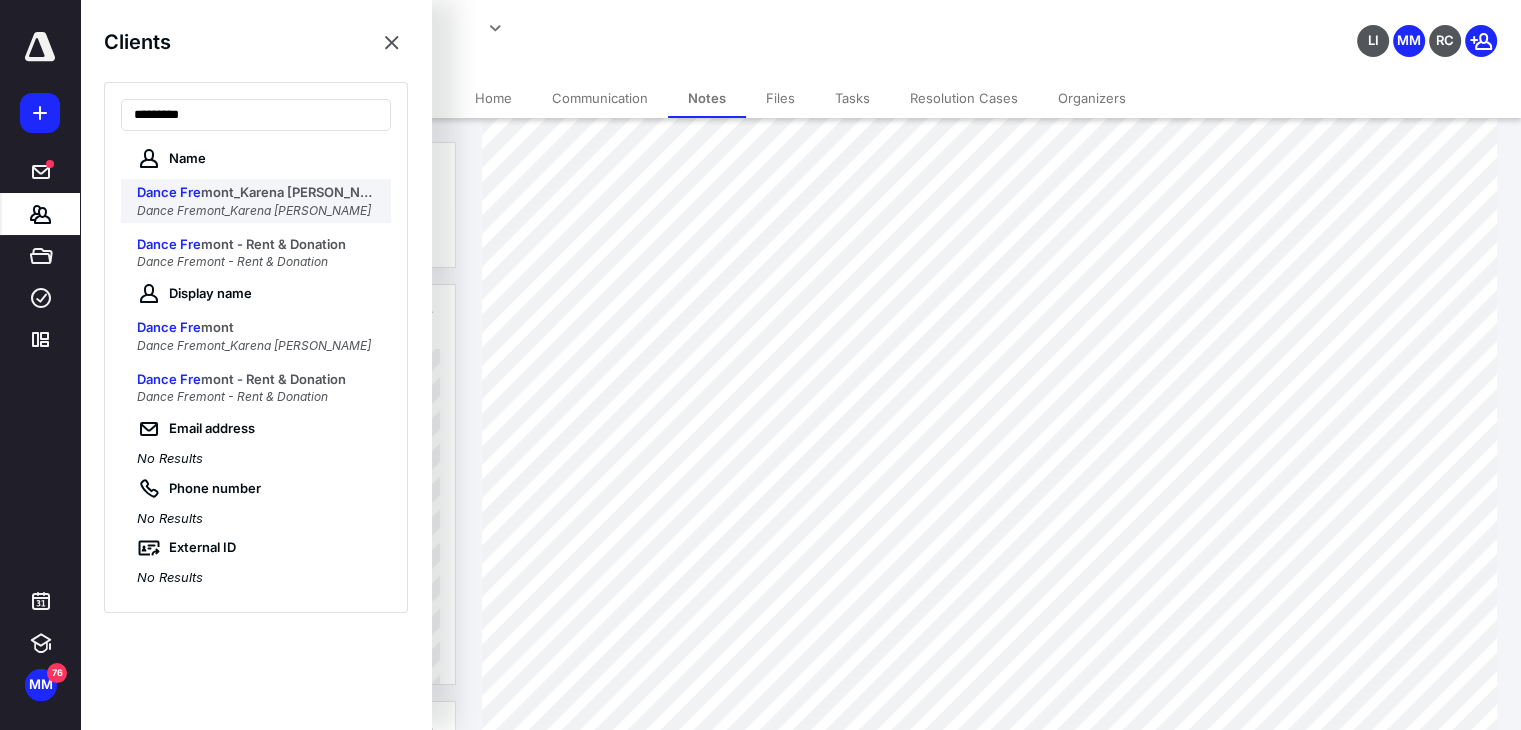 type on "*********" 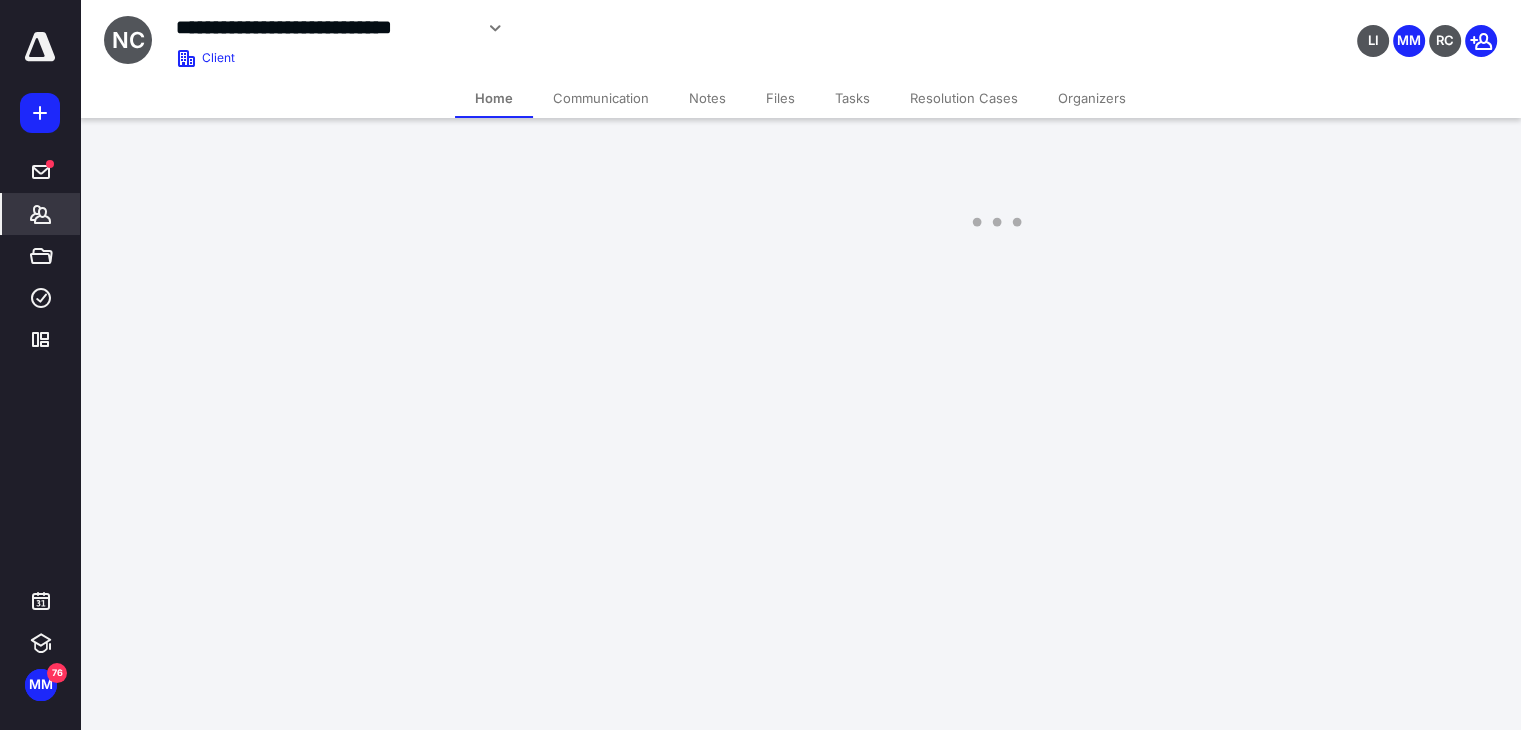 scroll, scrollTop: 0, scrollLeft: 0, axis: both 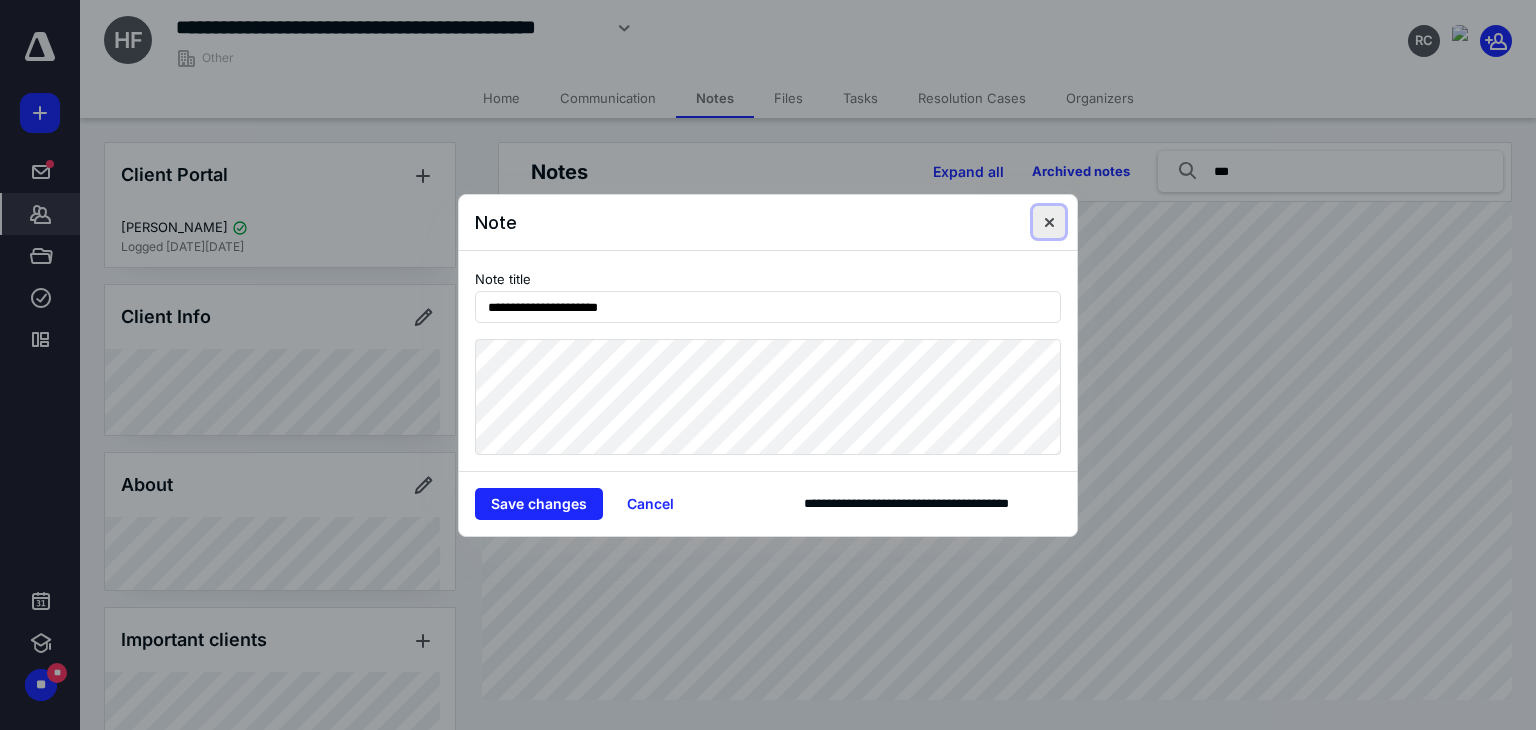 click at bounding box center [1049, 222] 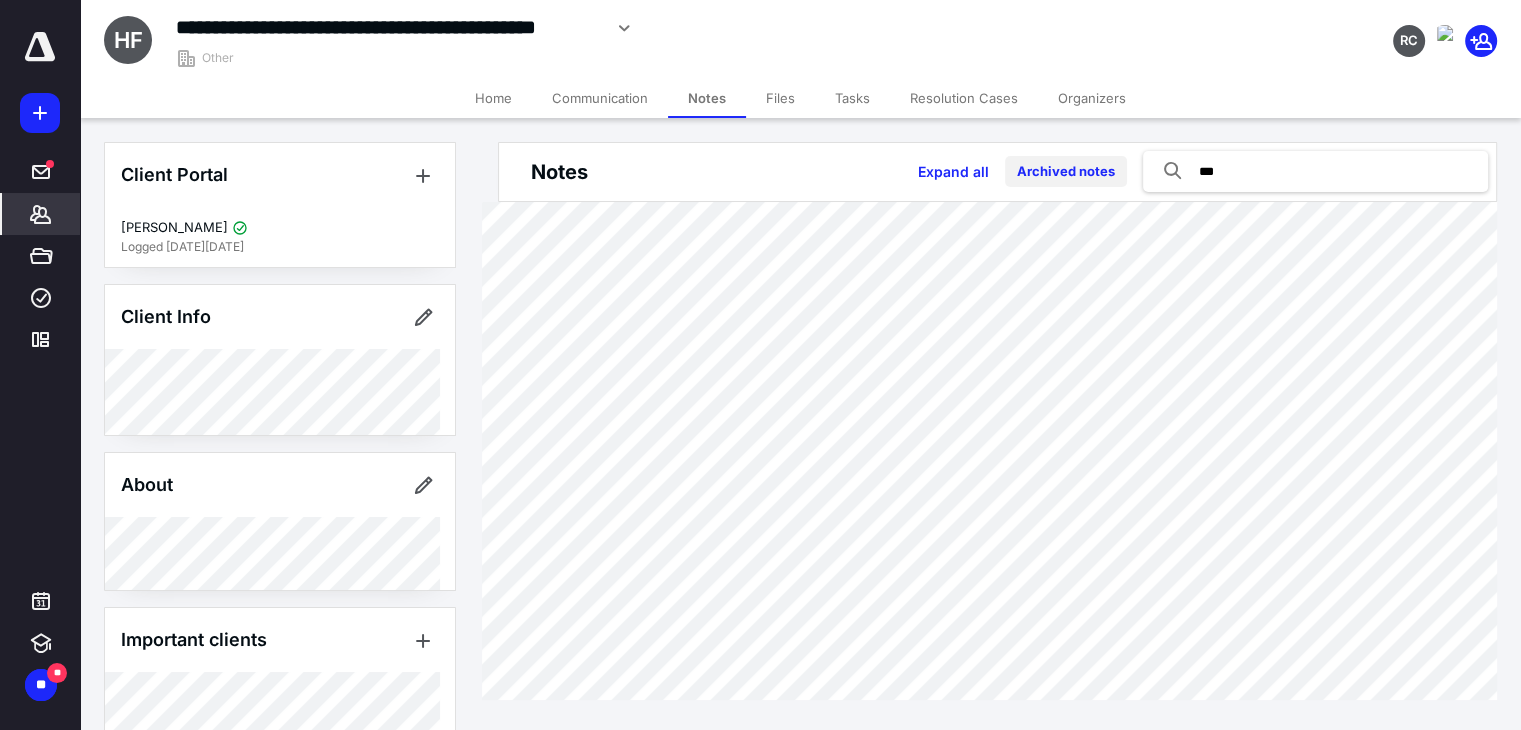 drag, startPoint x: 1231, startPoint y: 161, endPoint x: 1123, endPoint y: 160, distance: 108.00463 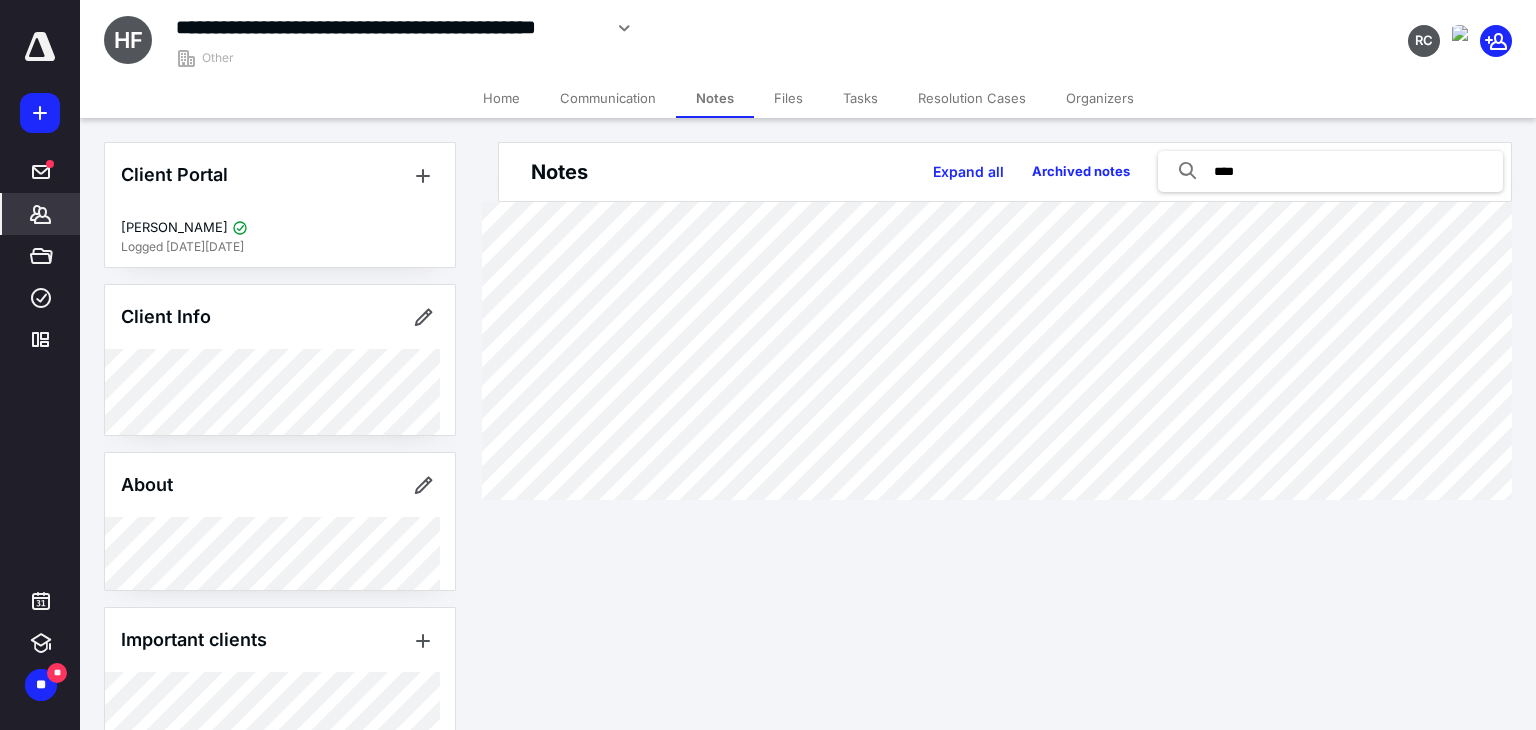 type on "****" 